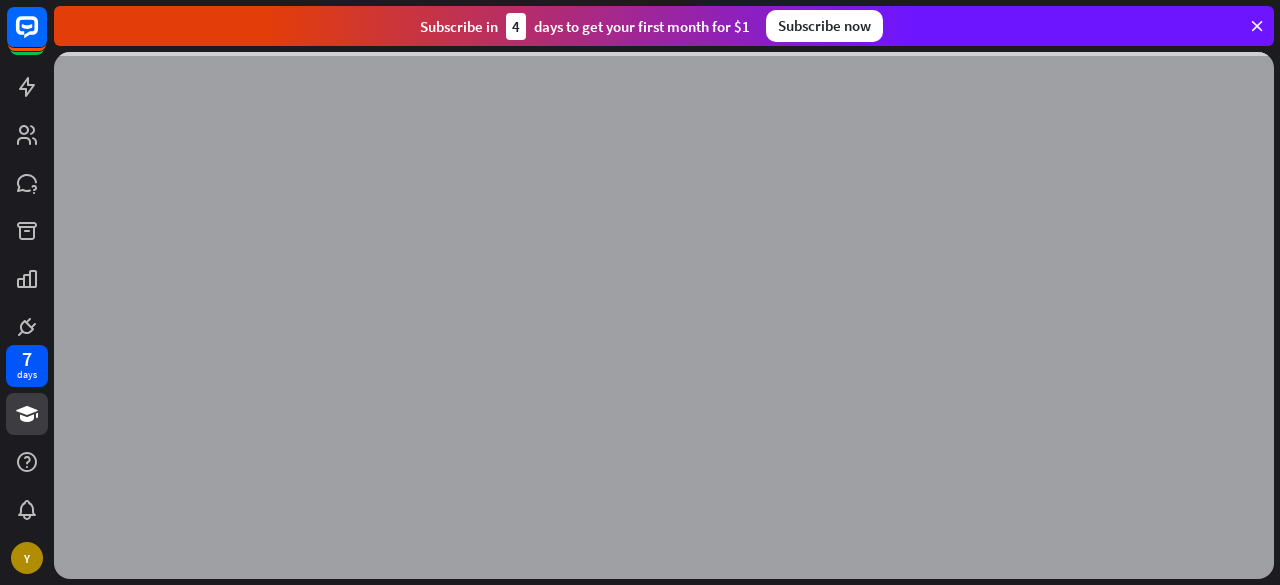scroll, scrollTop: 0, scrollLeft: 0, axis: both 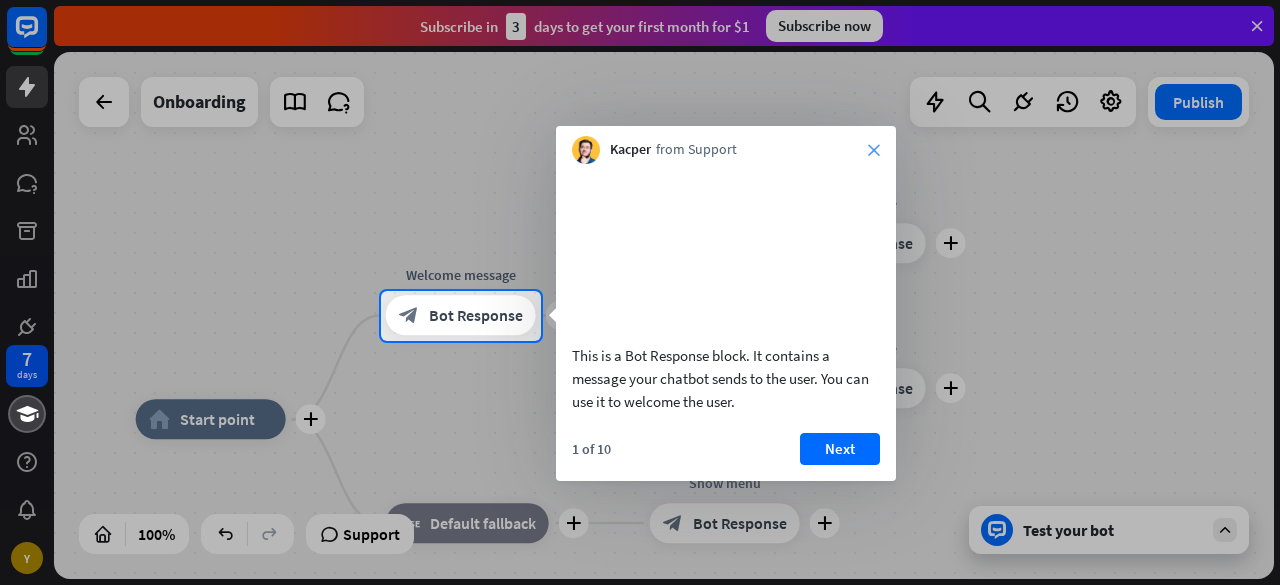 click on "close" at bounding box center [874, 150] 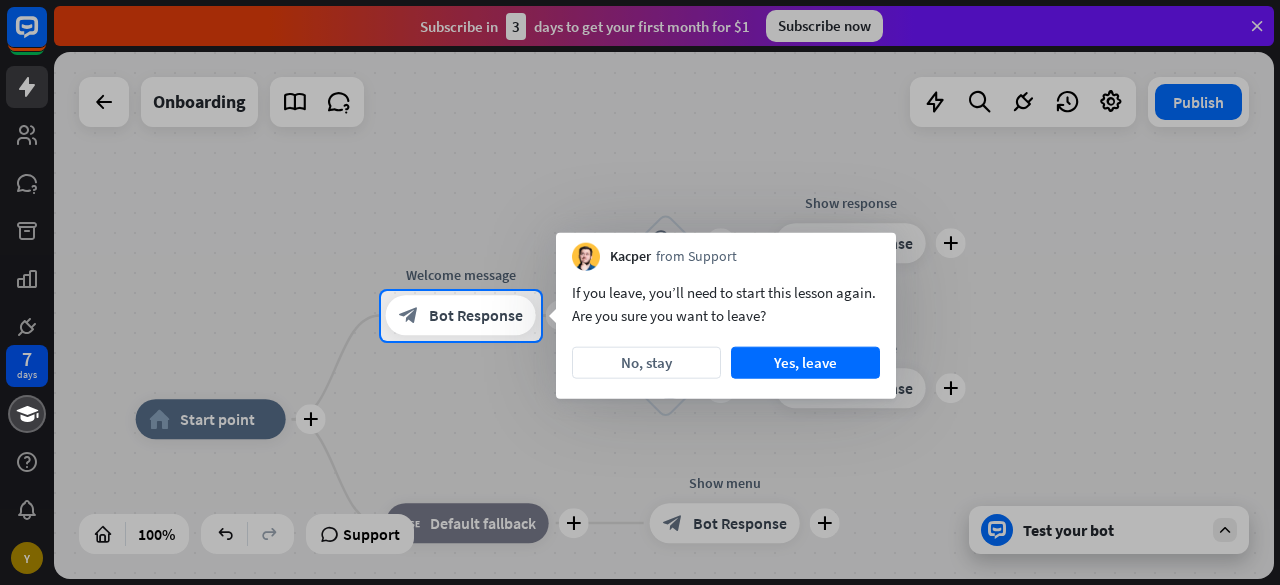 click at bounding box center (640, 463) 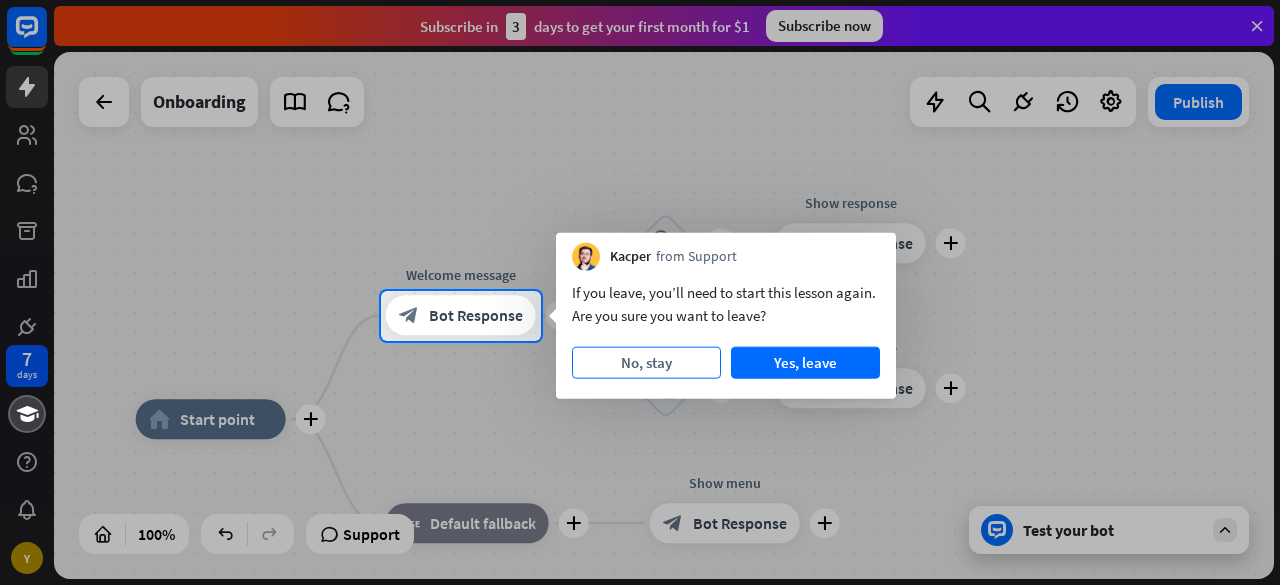 click on "No, stay" at bounding box center [646, 363] 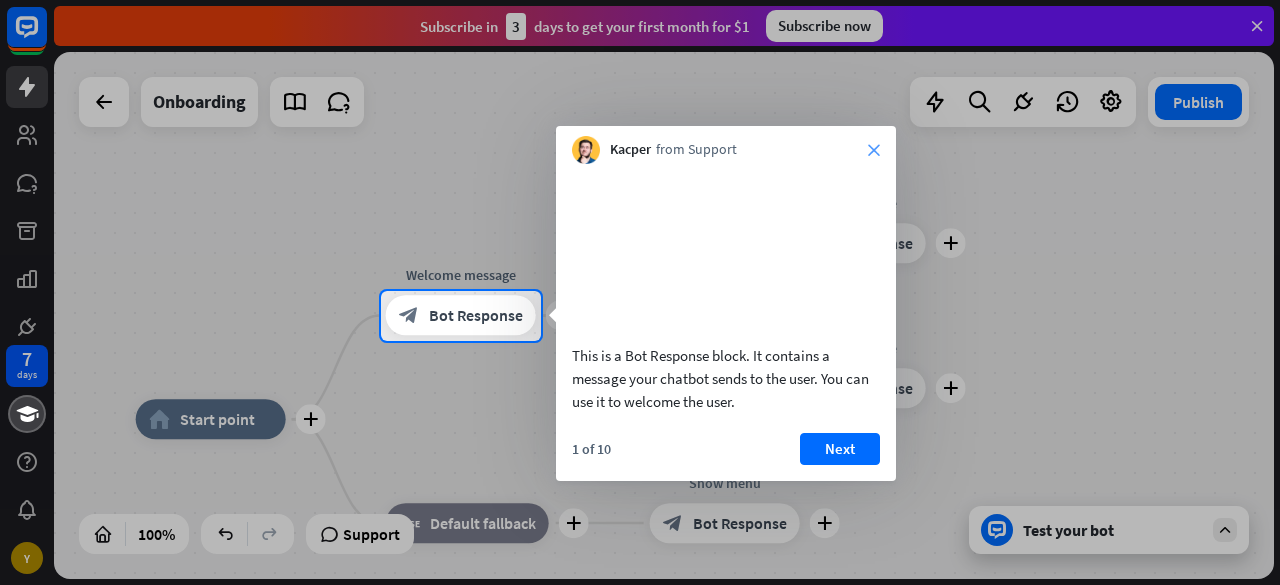 click on "close" at bounding box center (874, 150) 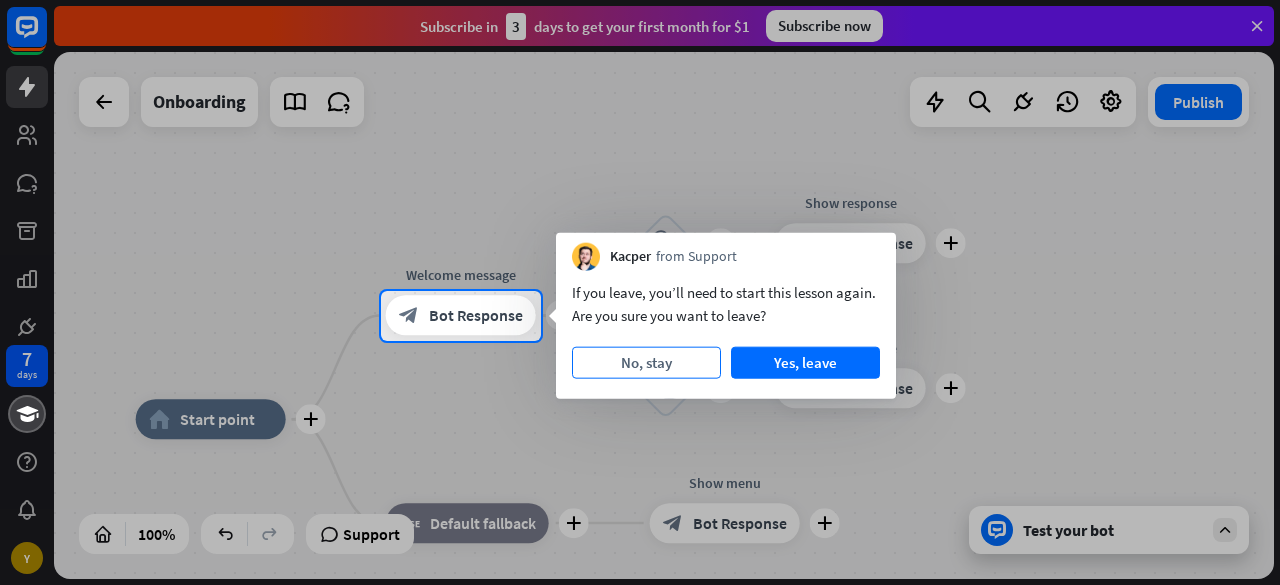 click on "No, stay" at bounding box center (646, 363) 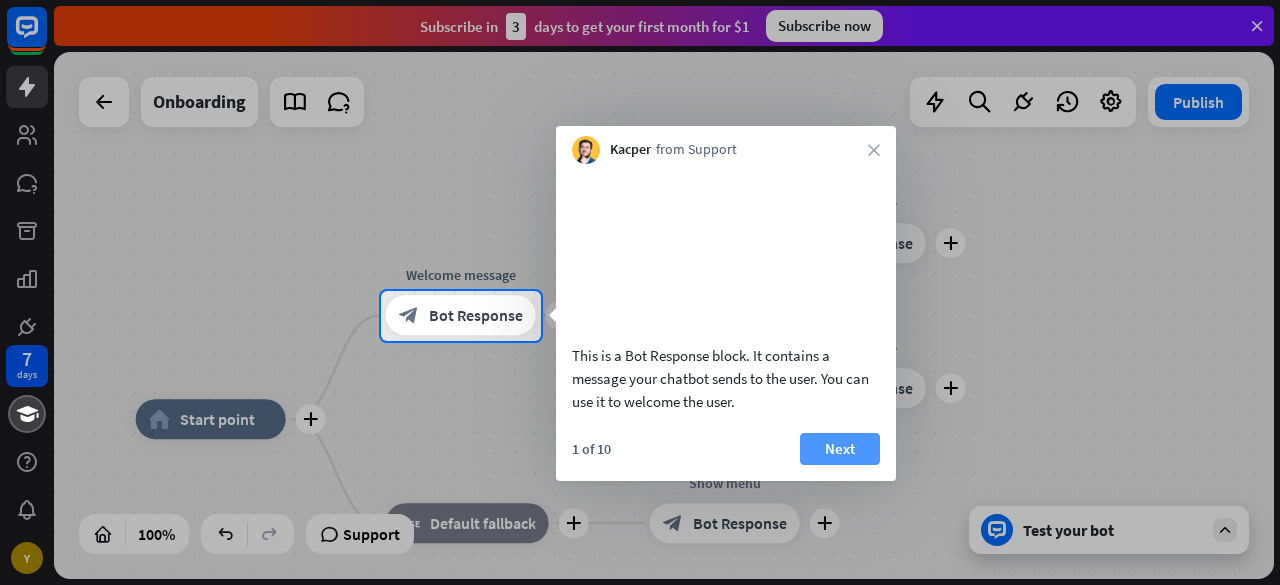 click on "Next" at bounding box center [840, 449] 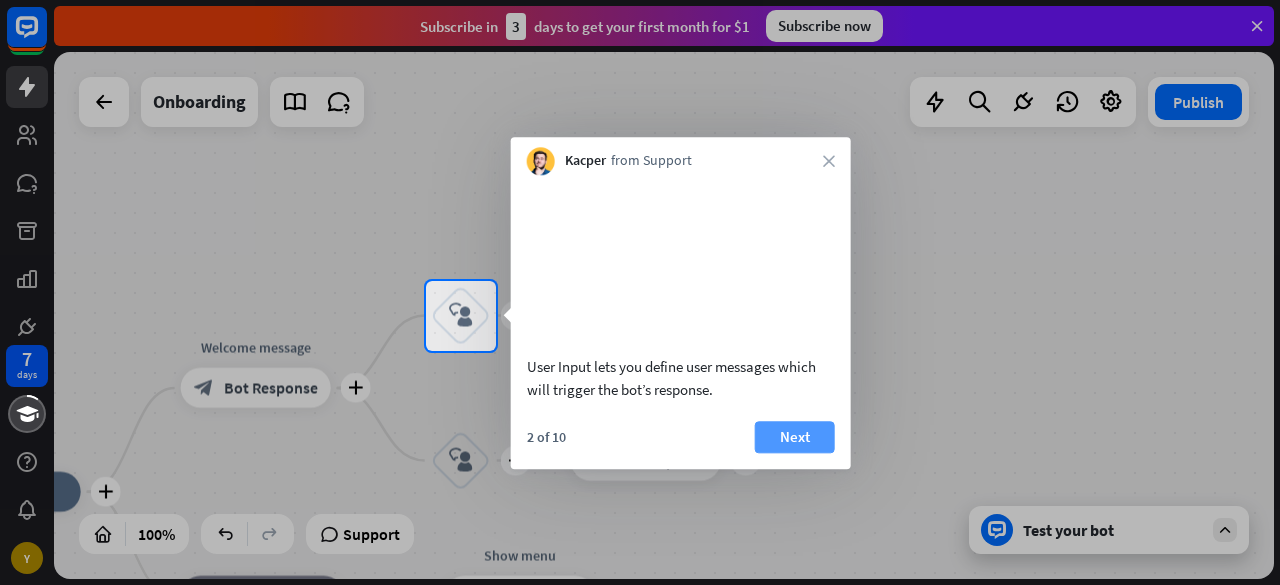 click on "Next" at bounding box center [795, 437] 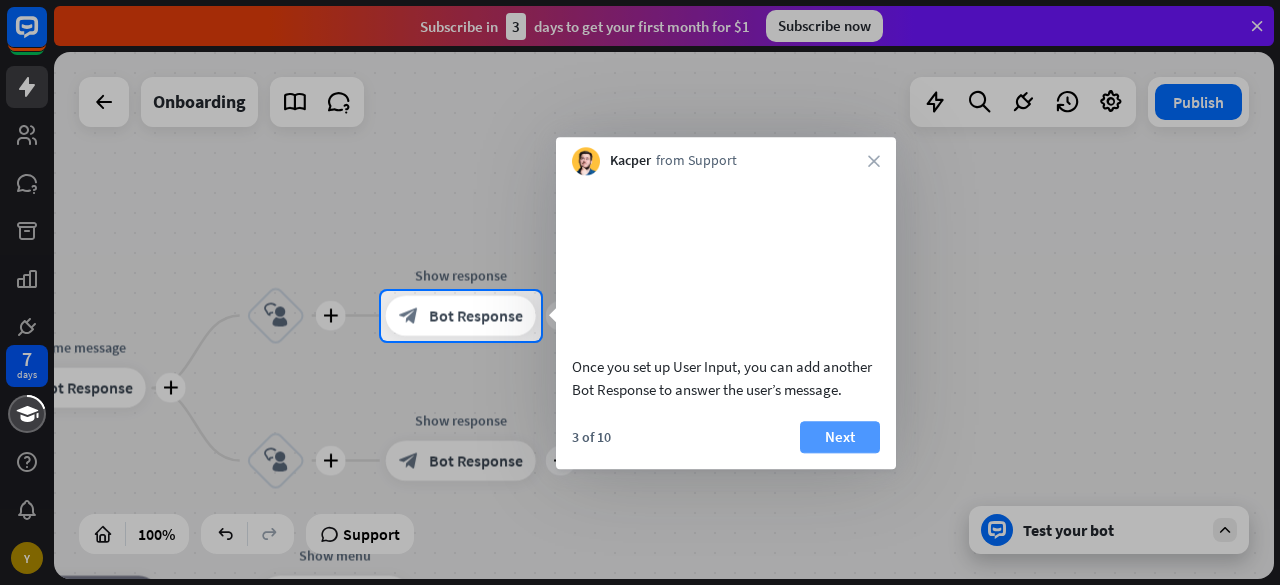 click on "Next" at bounding box center [840, 437] 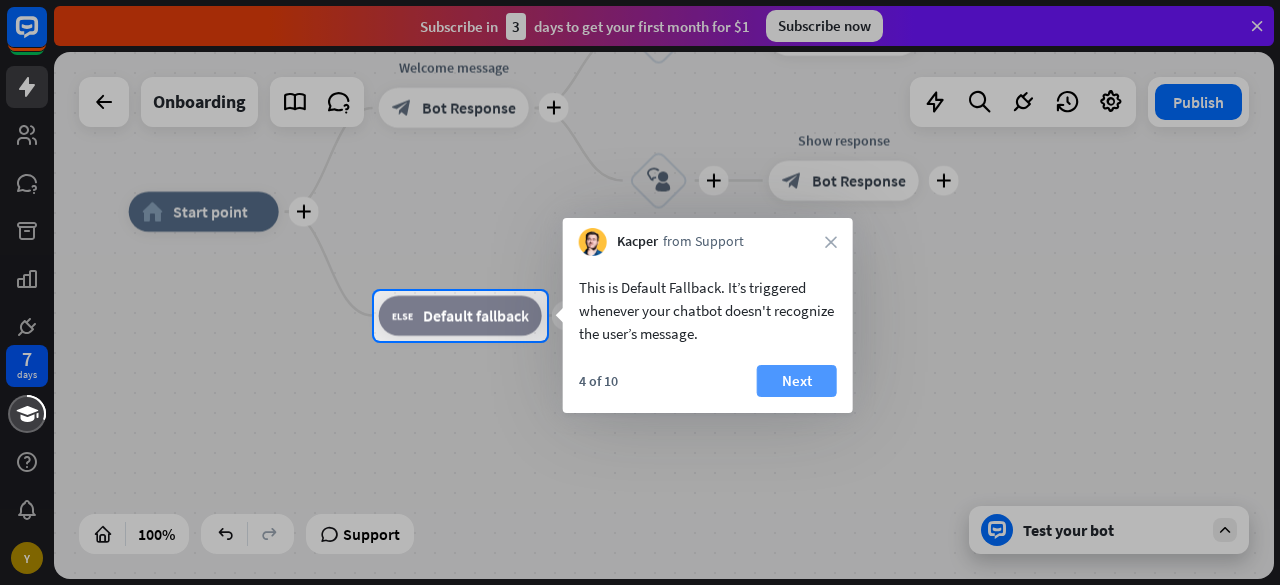 click on "Next" at bounding box center (797, 381) 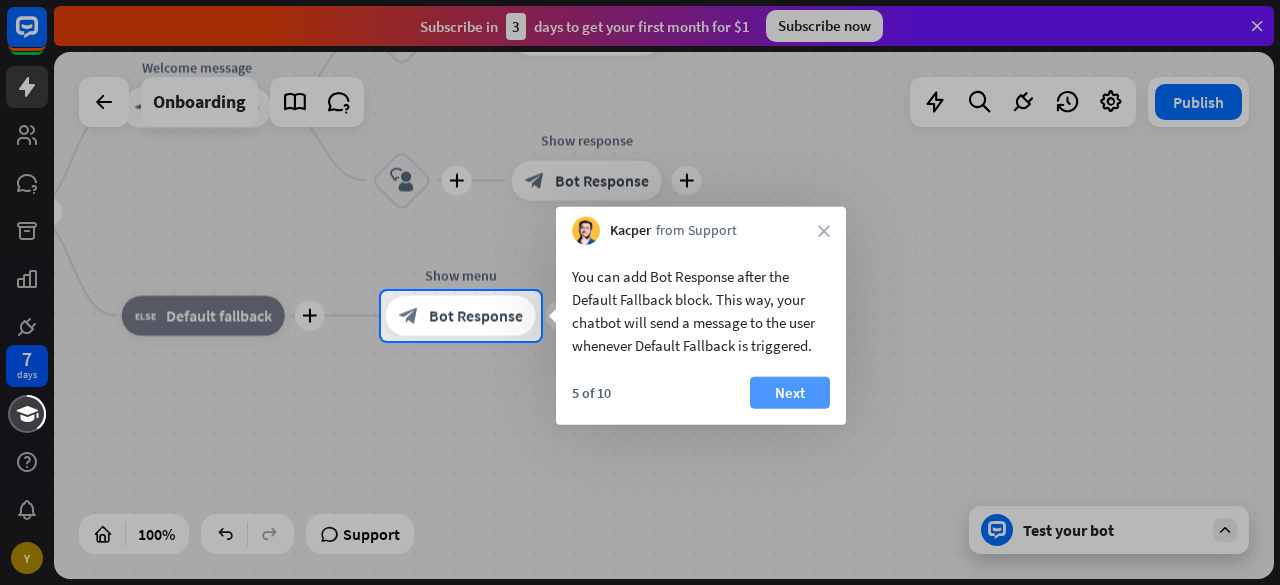click on "Next" at bounding box center (790, 393) 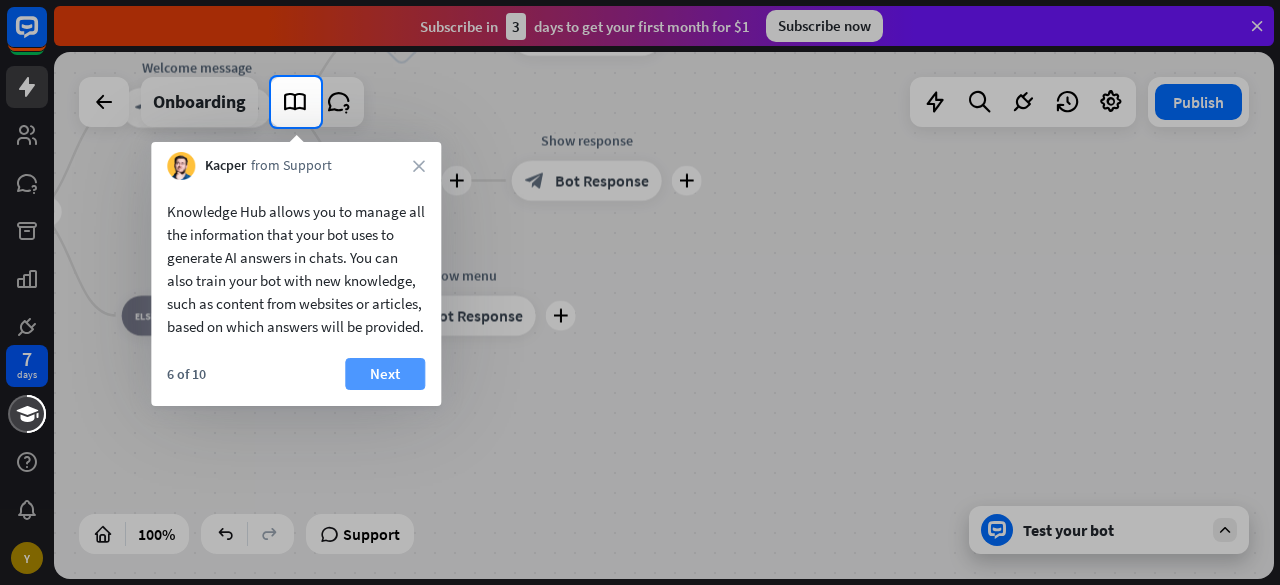 click on "Next" at bounding box center (385, 374) 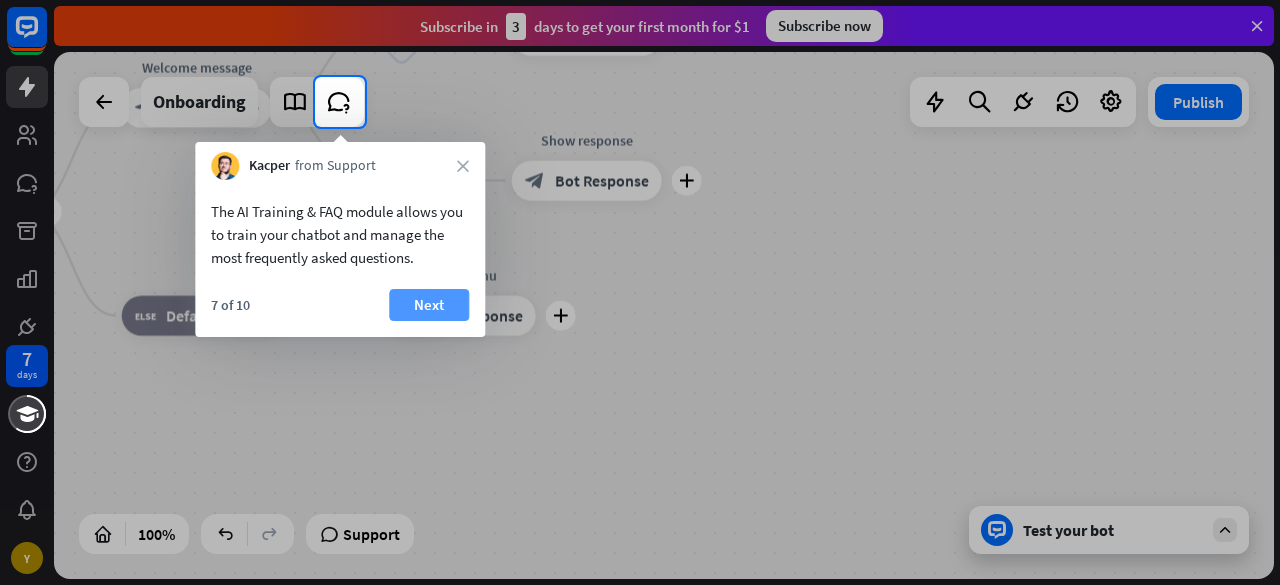 click on "Next" at bounding box center [429, 305] 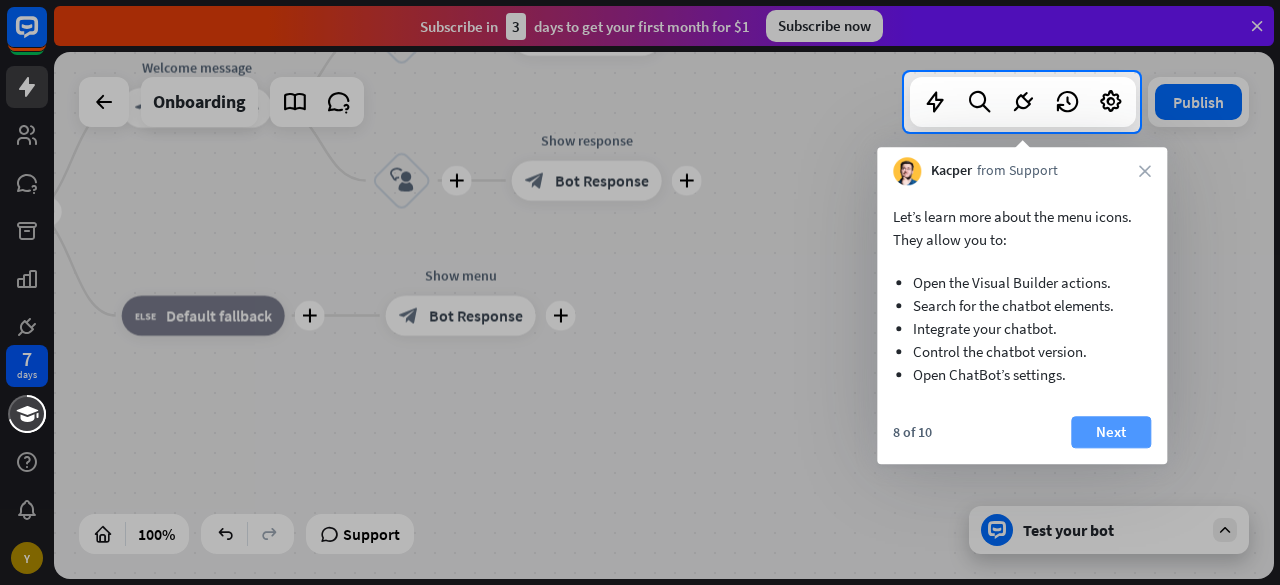 click on "Next" at bounding box center [1111, 432] 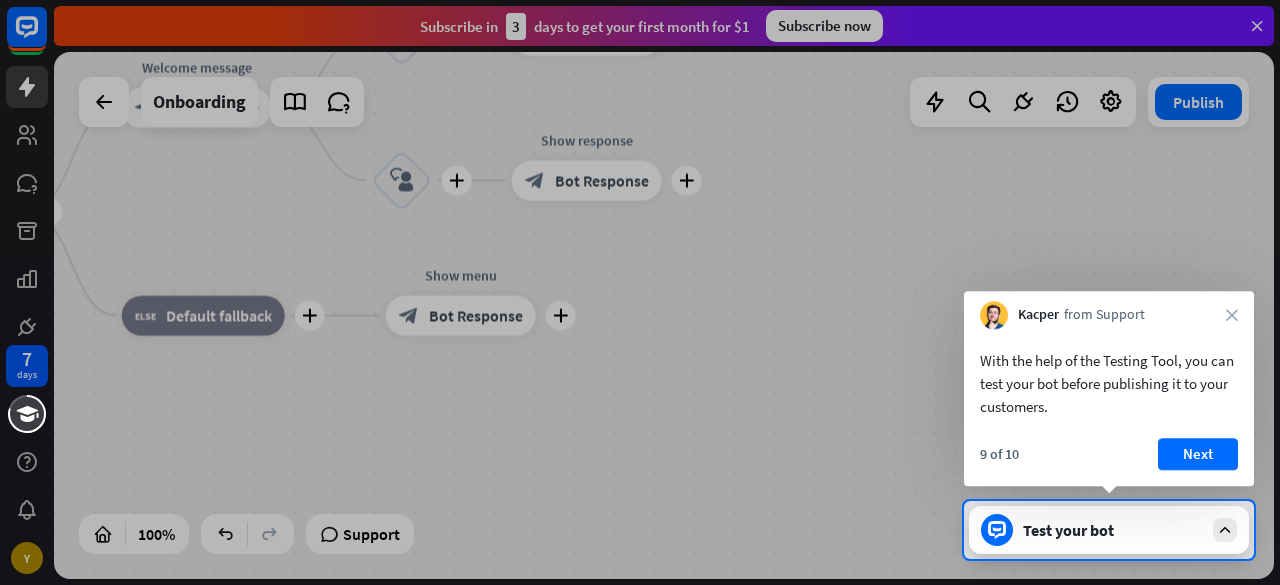 click on "With the help of the Testing Tool, you can test your bot before publishing it to your customers.
9 of 10
Next" at bounding box center (1109, 407) 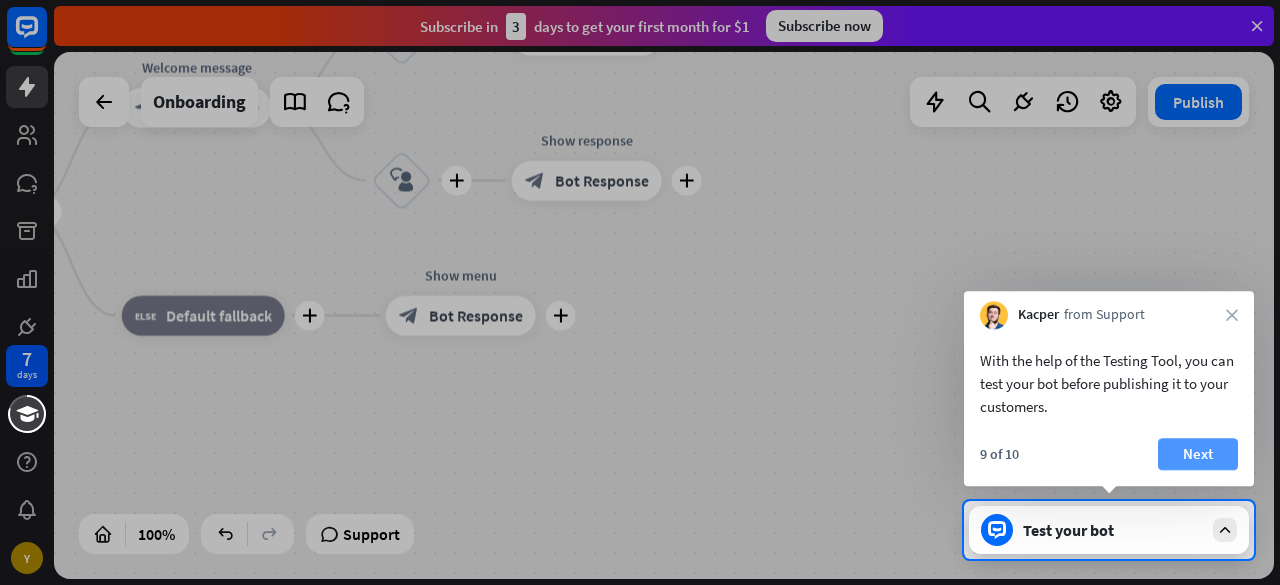 click on "Next" at bounding box center [1198, 454] 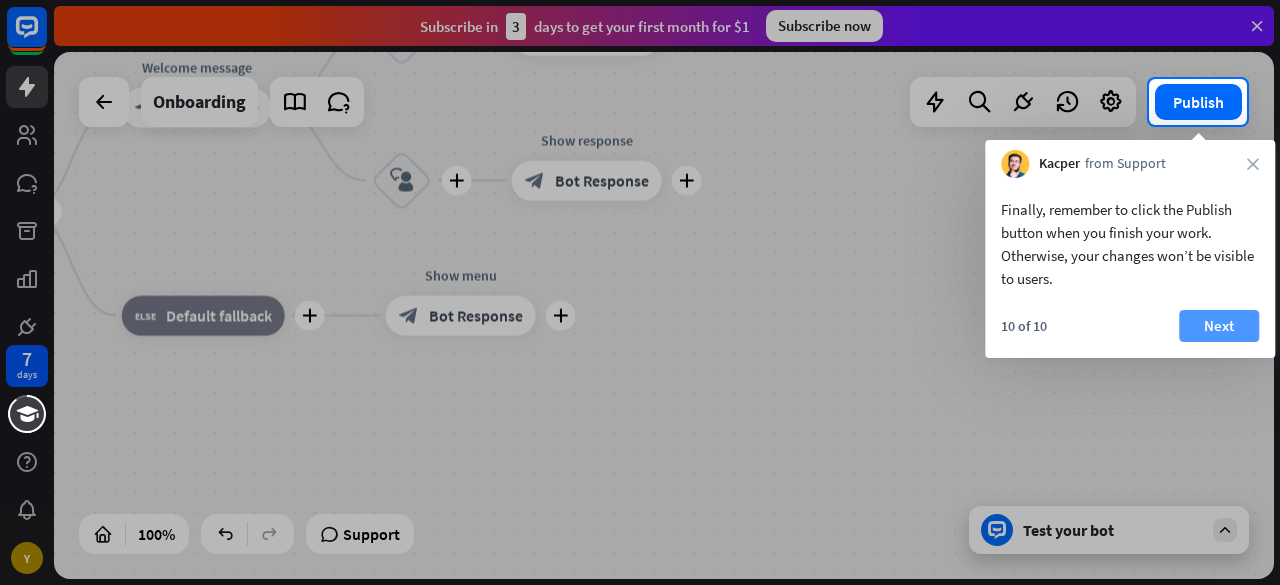 click on "Next" at bounding box center (1219, 326) 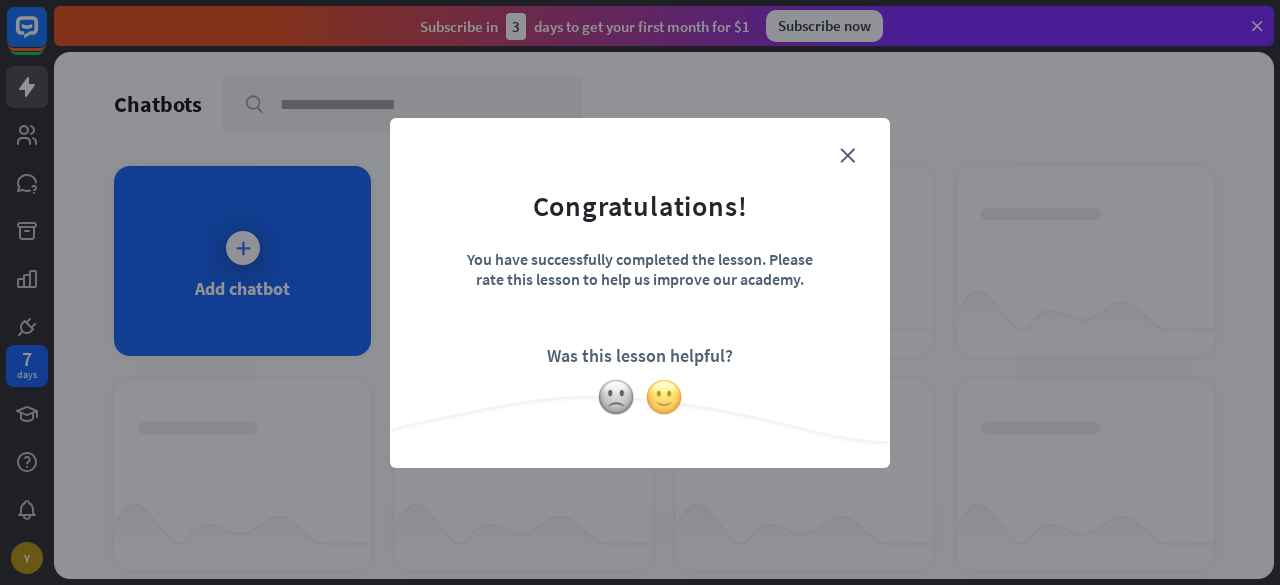 click at bounding box center [664, 397] 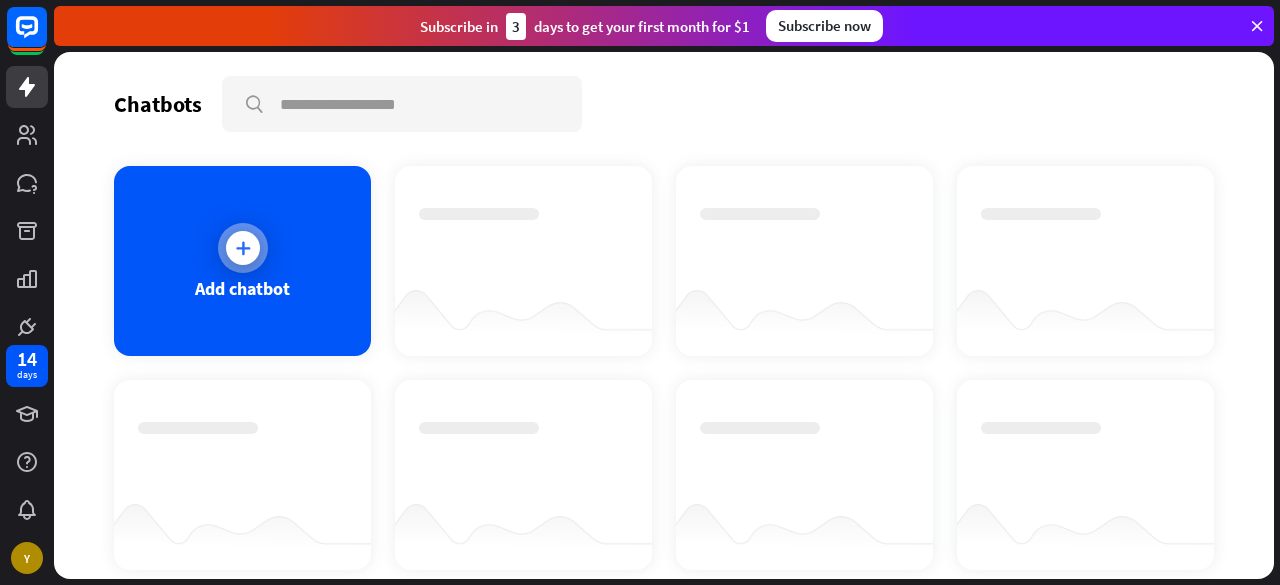 click at bounding box center [243, 248] 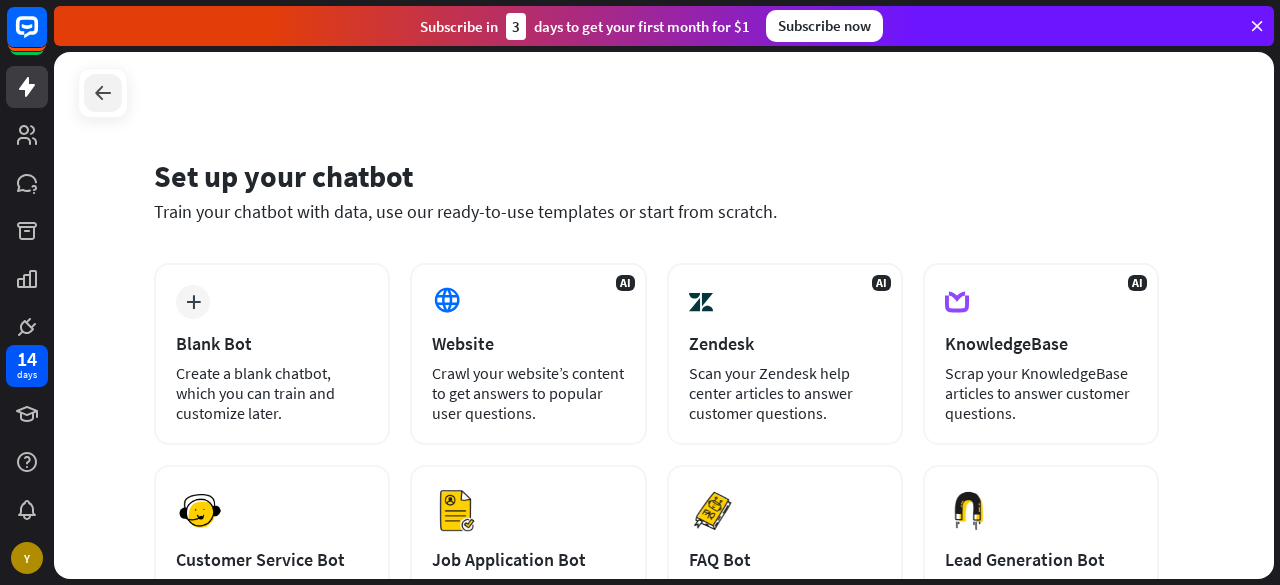 click at bounding box center (103, 93) 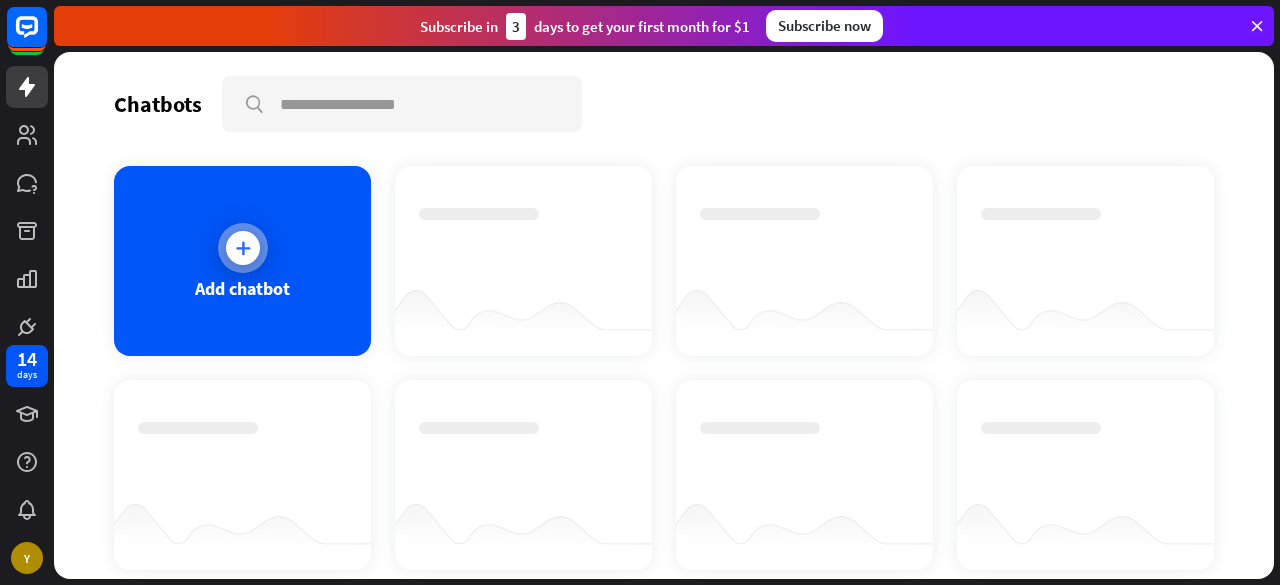 click at bounding box center [243, 248] 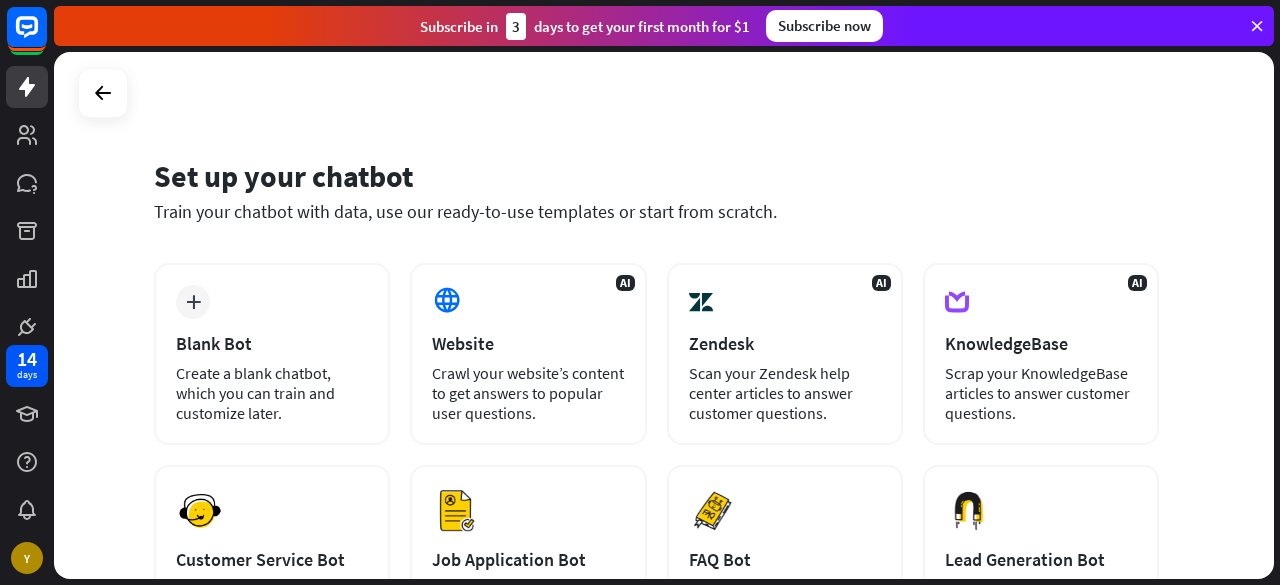 scroll, scrollTop: 22, scrollLeft: 0, axis: vertical 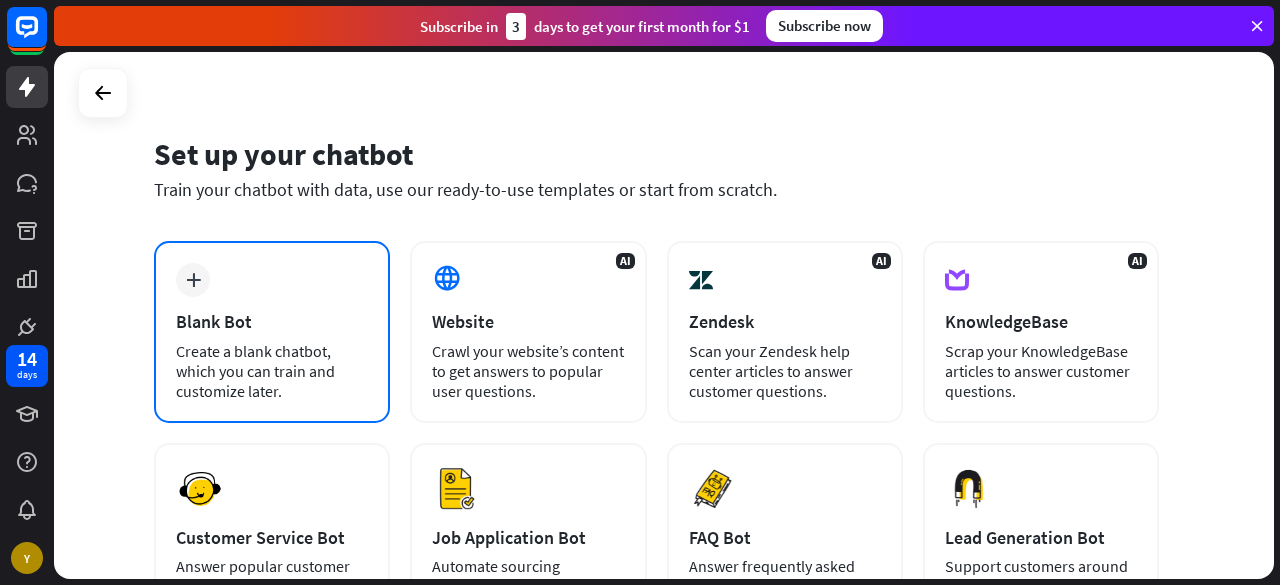 click on "Blank Bot" at bounding box center (272, 321) 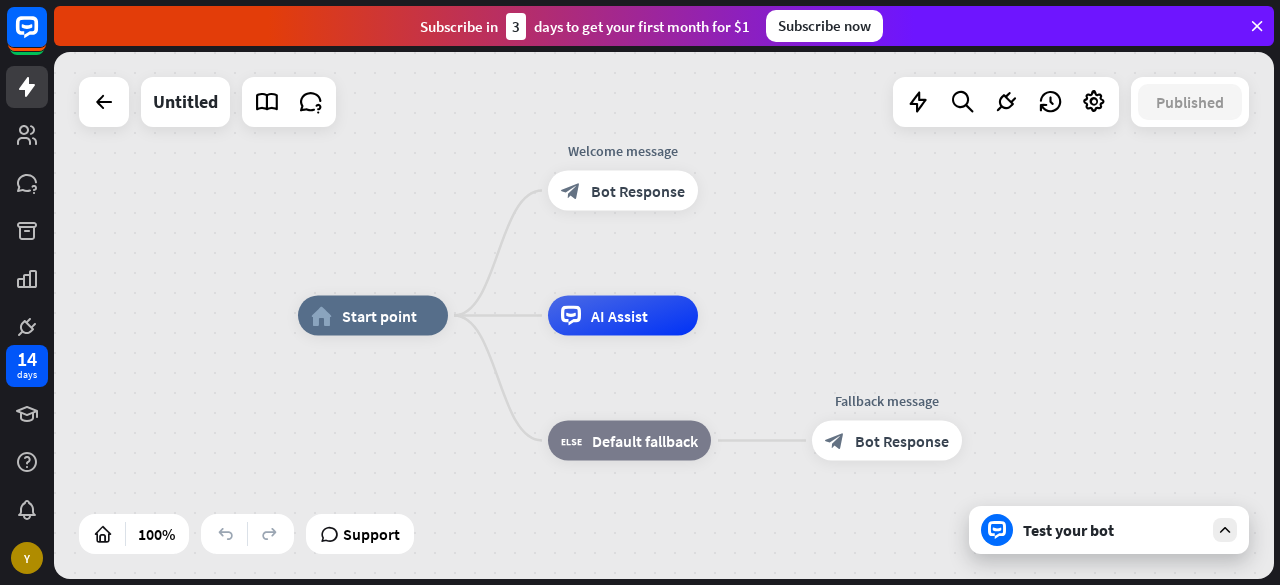 click on "Test your bot" at bounding box center (1109, 530) 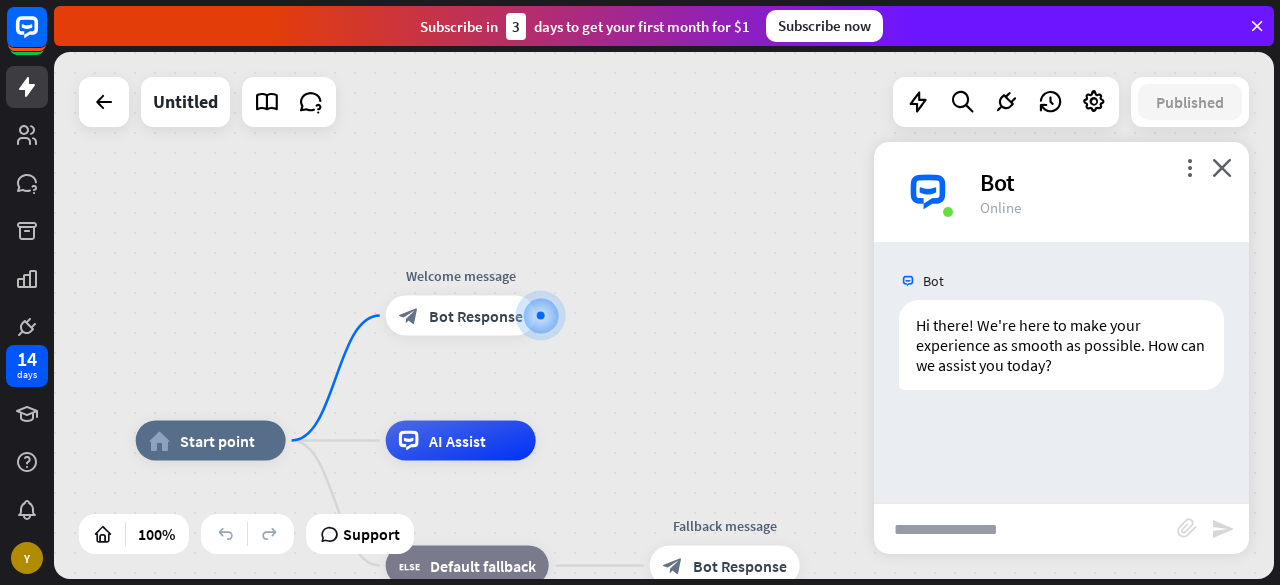 click at bounding box center (1025, 529) 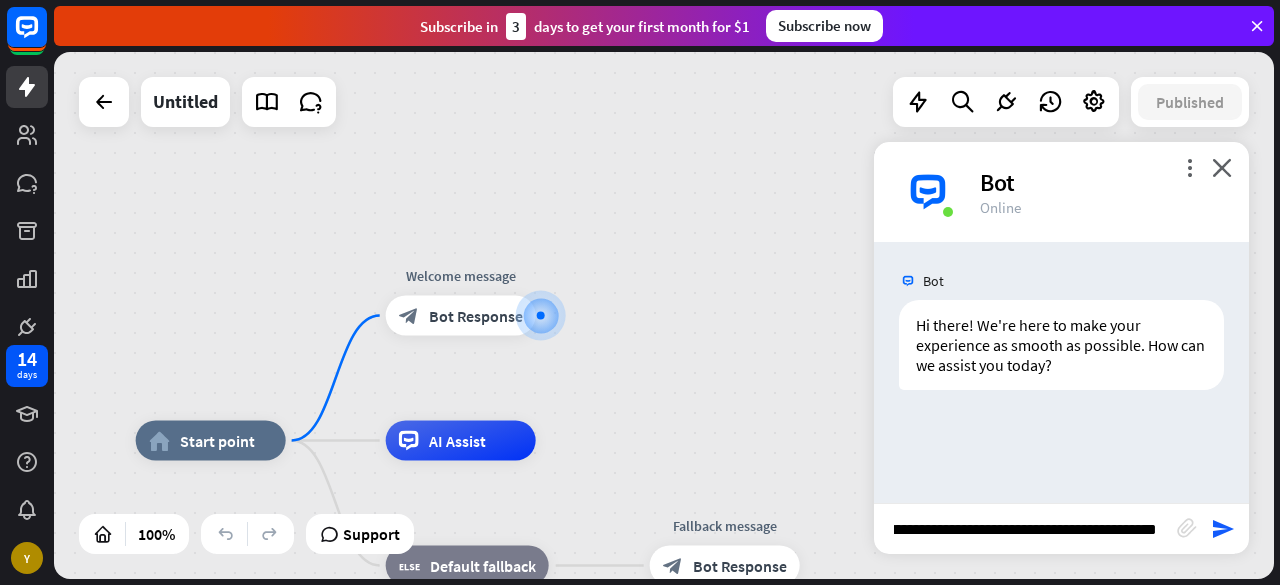 scroll, scrollTop: 0, scrollLeft: 235, axis: horizontal 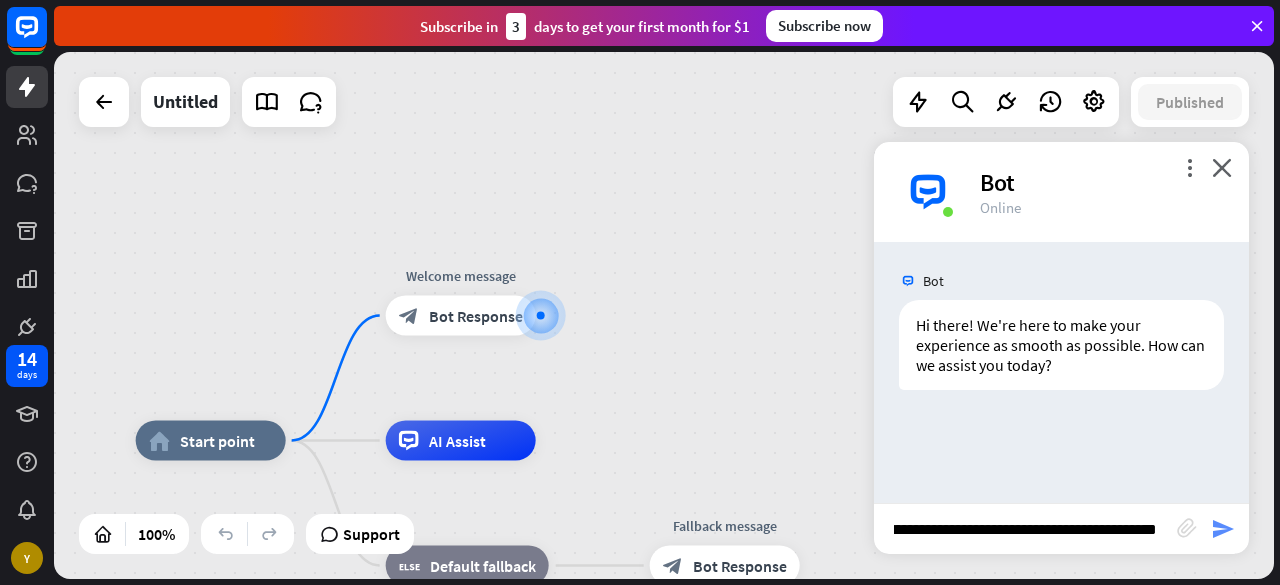 type on "**********" 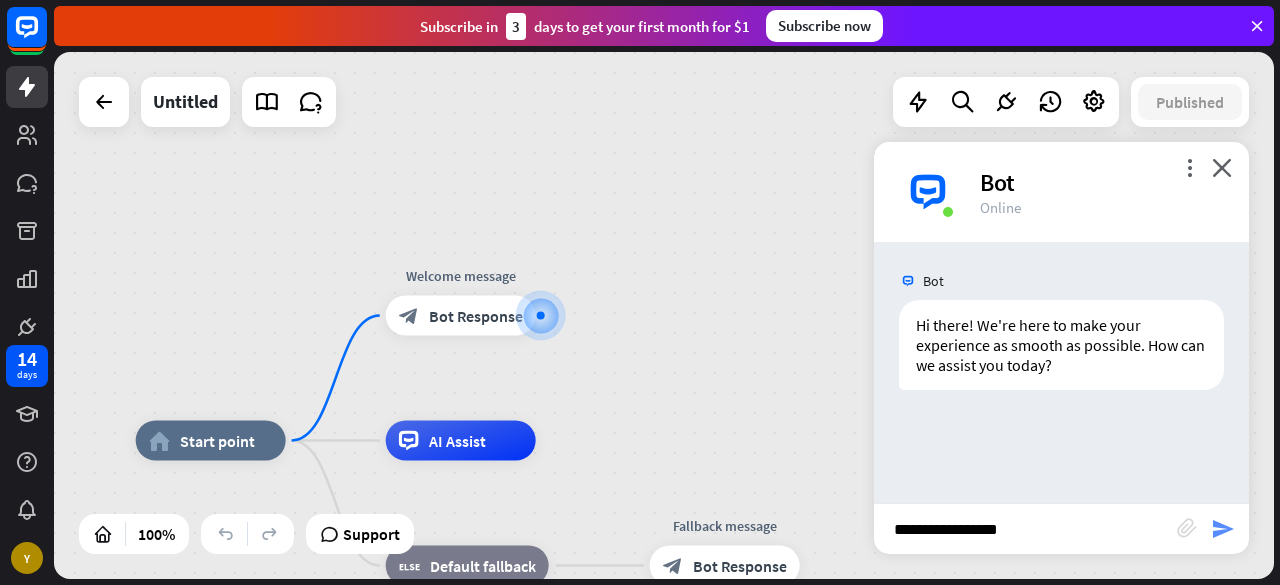 scroll, scrollTop: 0, scrollLeft: 0, axis: both 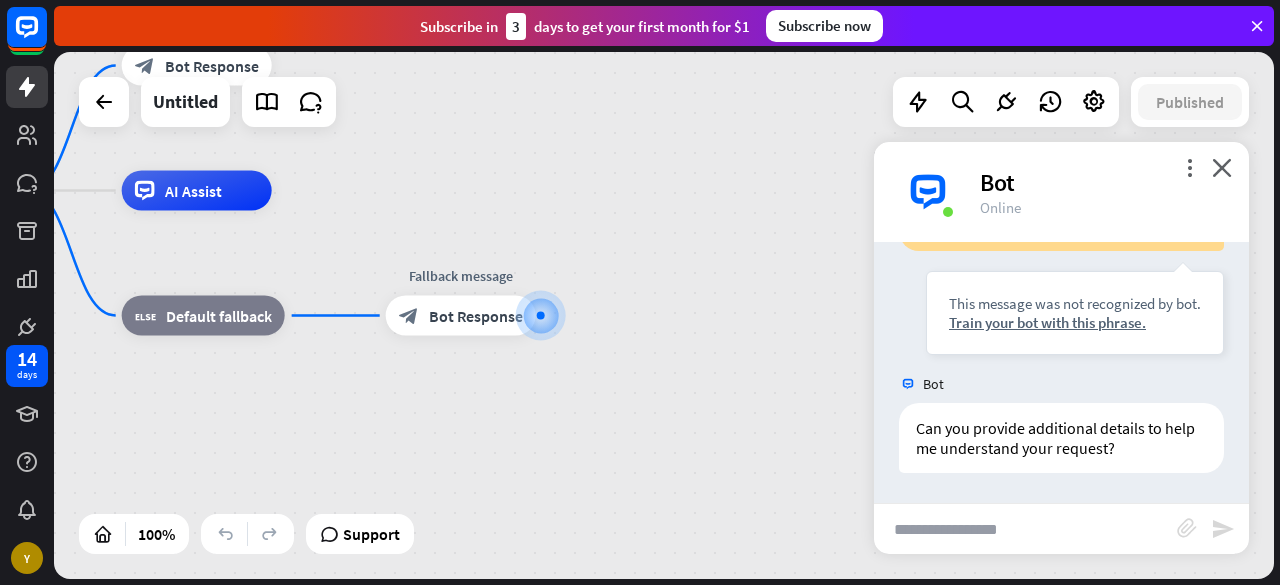 click at bounding box center (1025, 529) 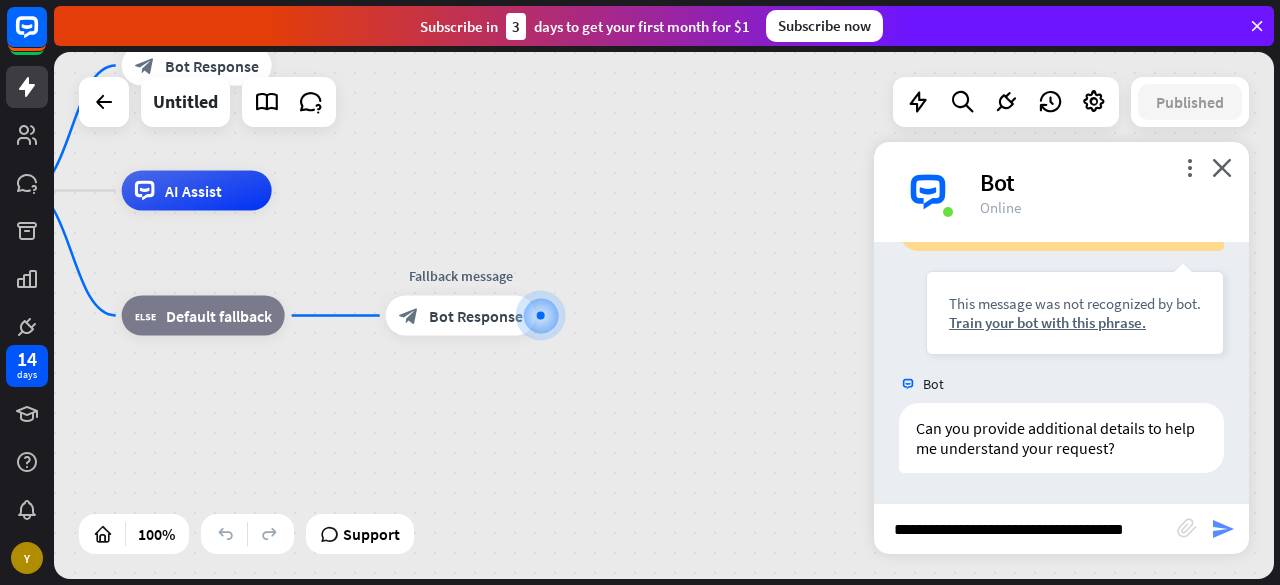 type on "**********" 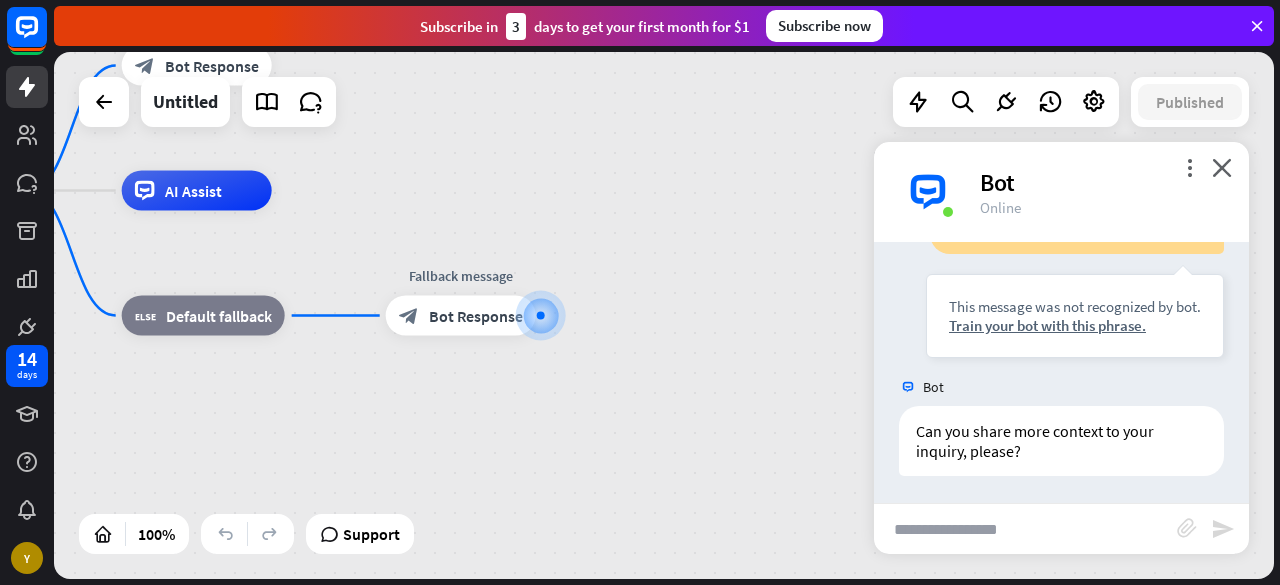 scroll, scrollTop: 594, scrollLeft: 0, axis: vertical 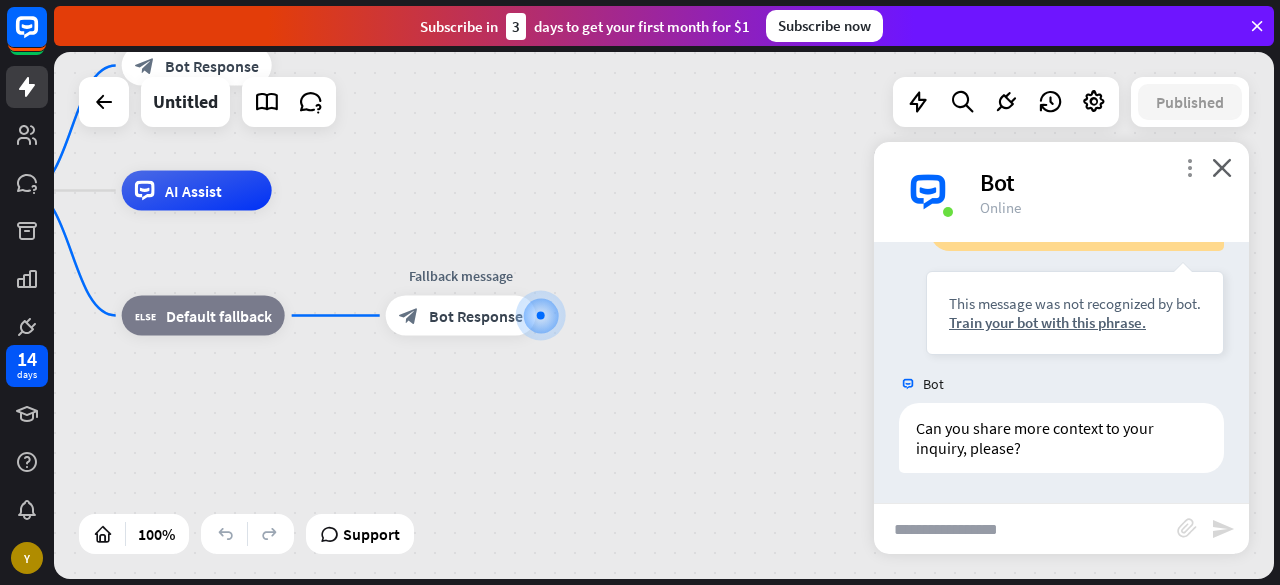 click on "more_vert" at bounding box center [1189, 167] 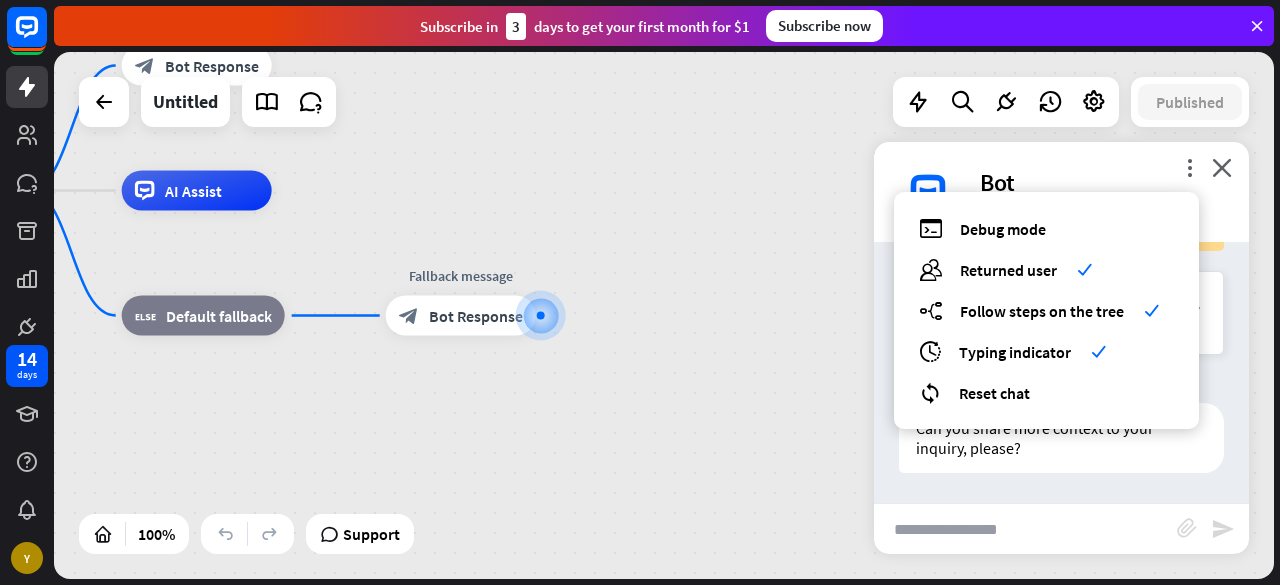 click at bounding box center (1025, 529) 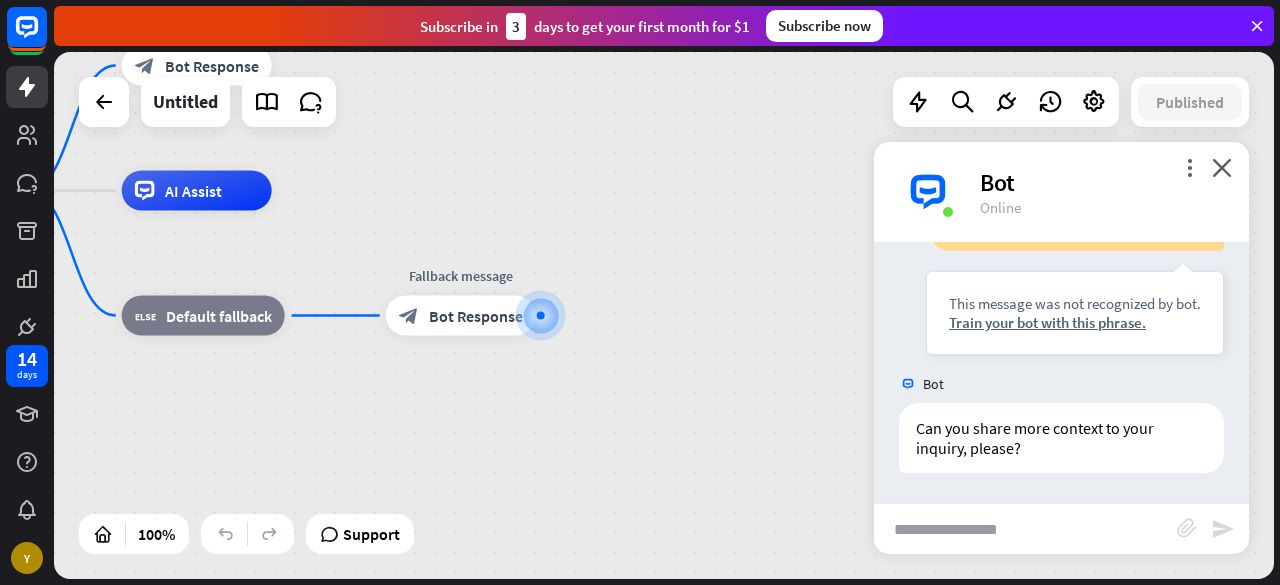 click at bounding box center [1025, 529] 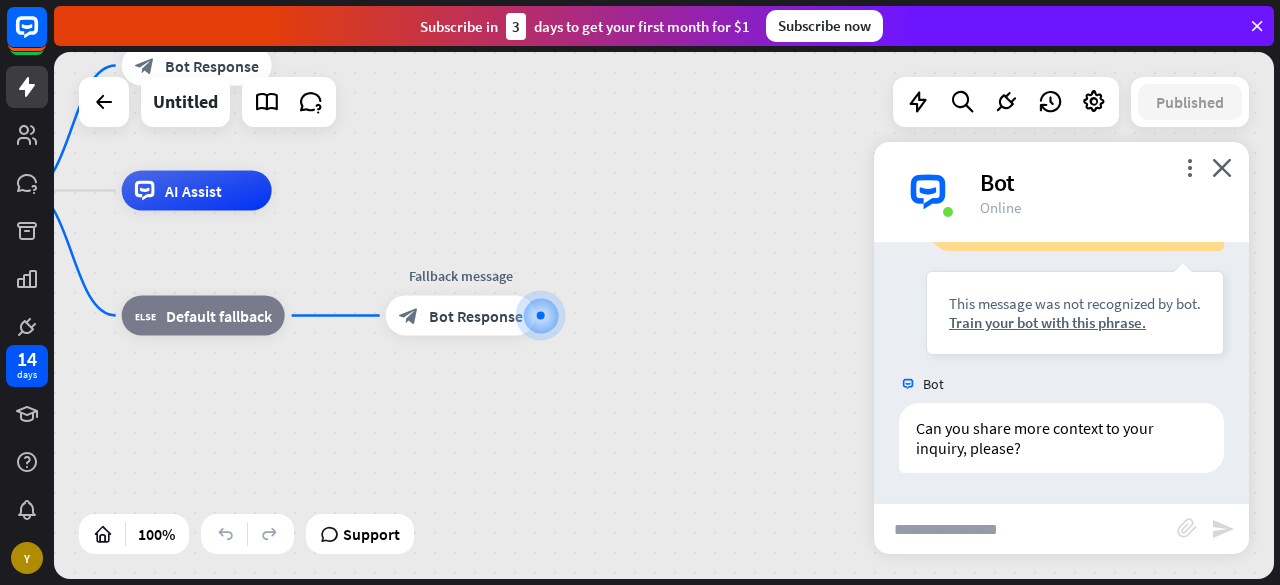 paste on "**********" 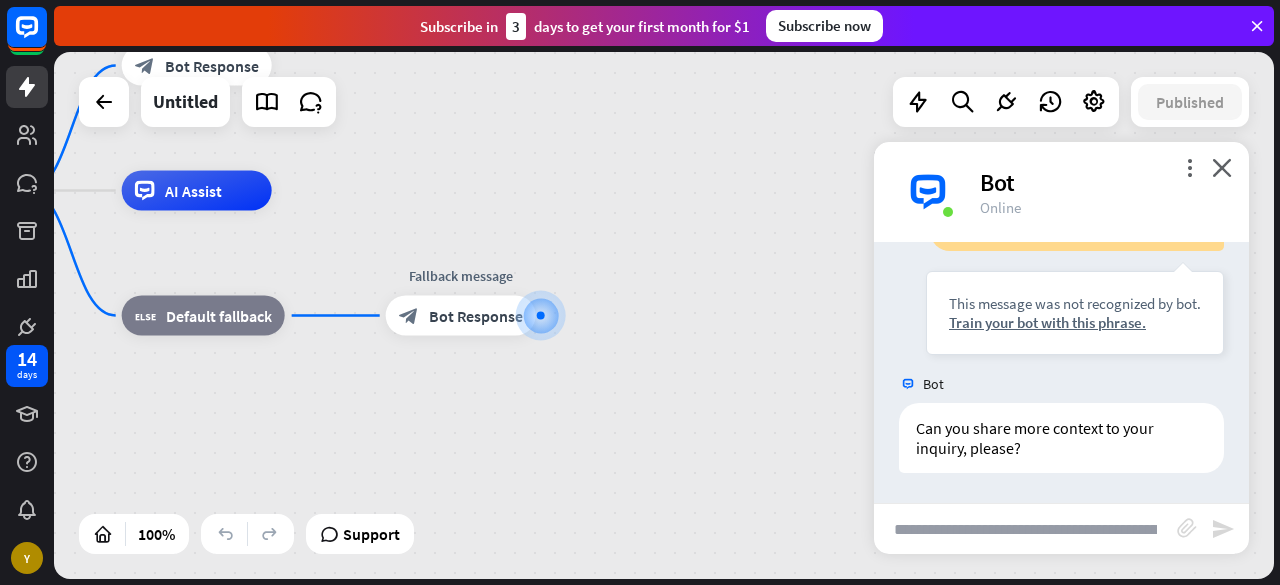 scroll, scrollTop: 0, scrollLeft: 285, axis: horizontal 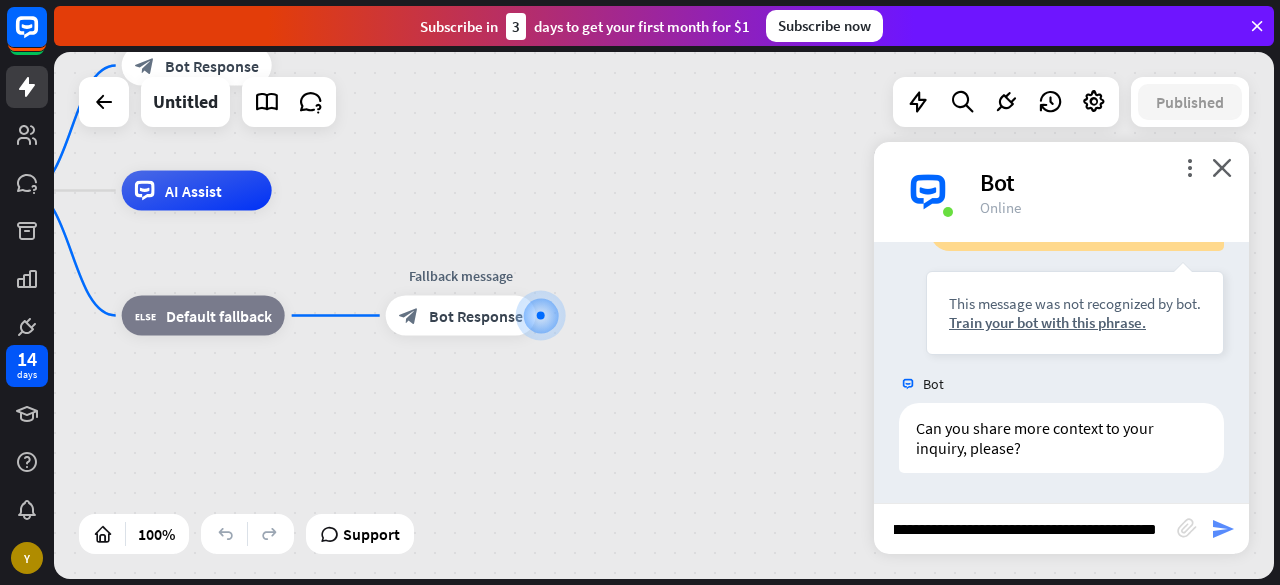 type on "**********" 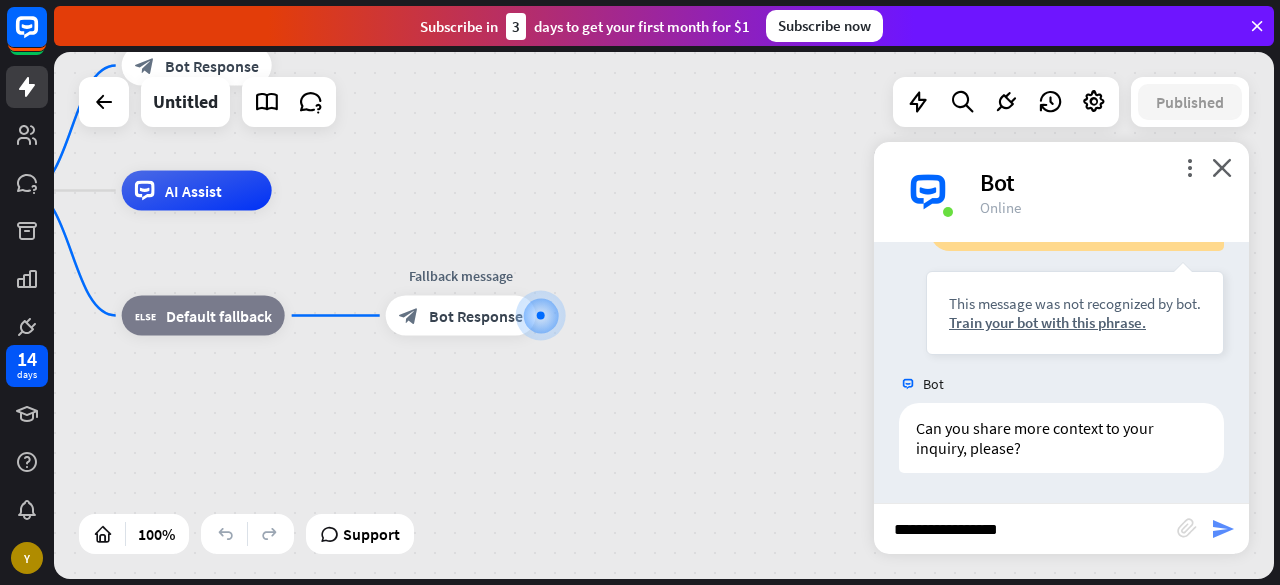 scroll, scrollTop: 0, scrollLeft: 0, axis: both 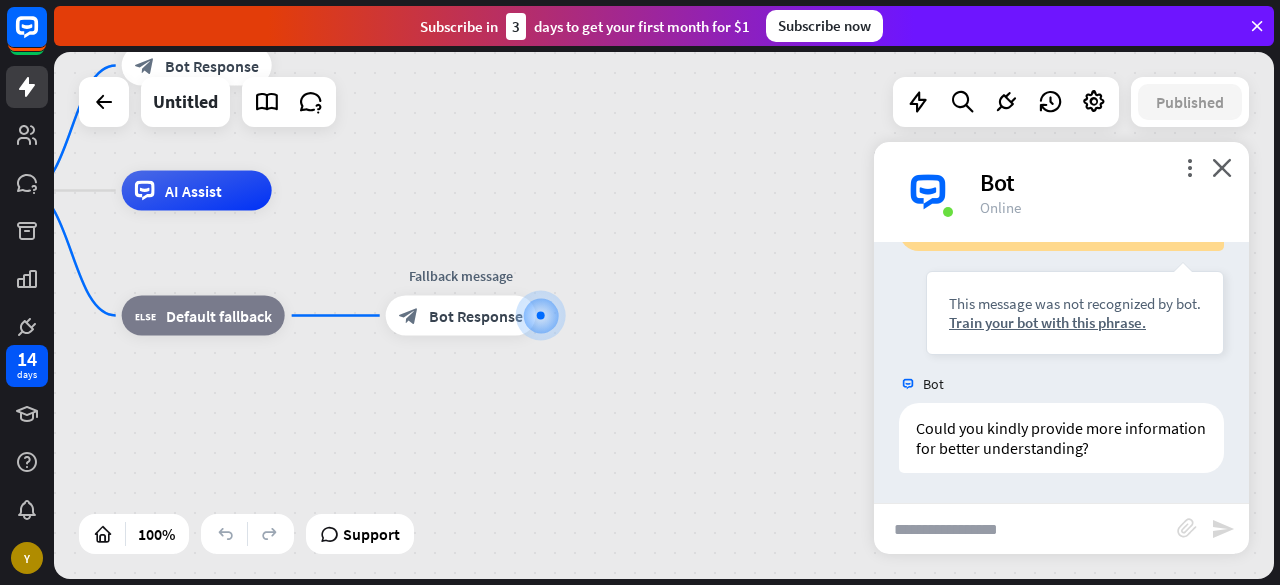 click at bounding box center (1025, 529) 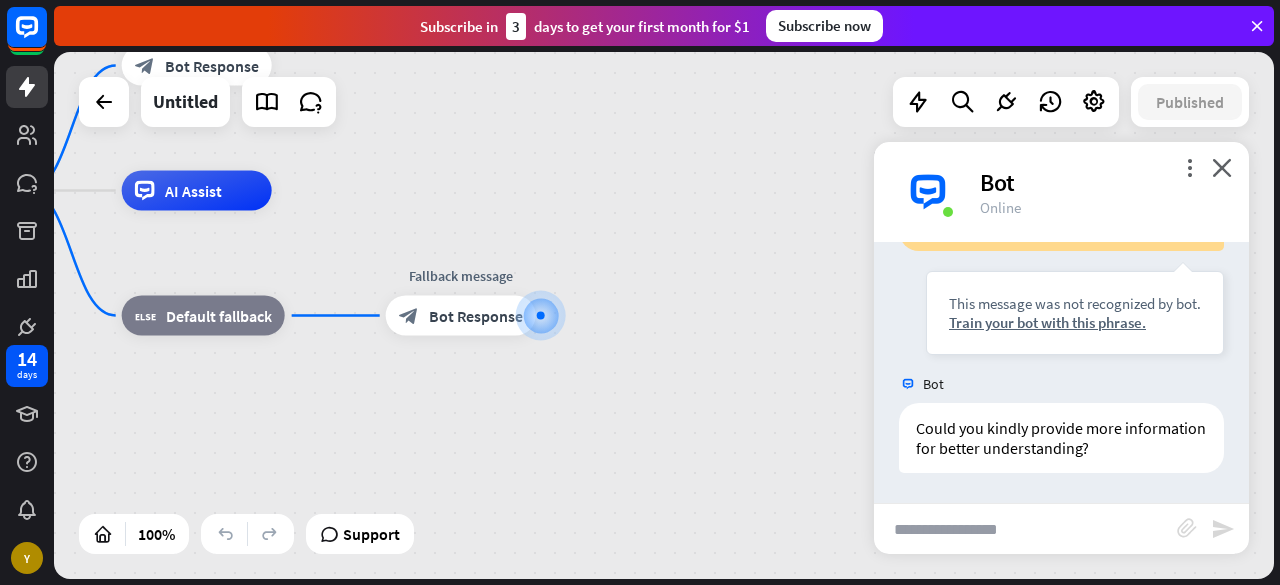 paste on "**********" 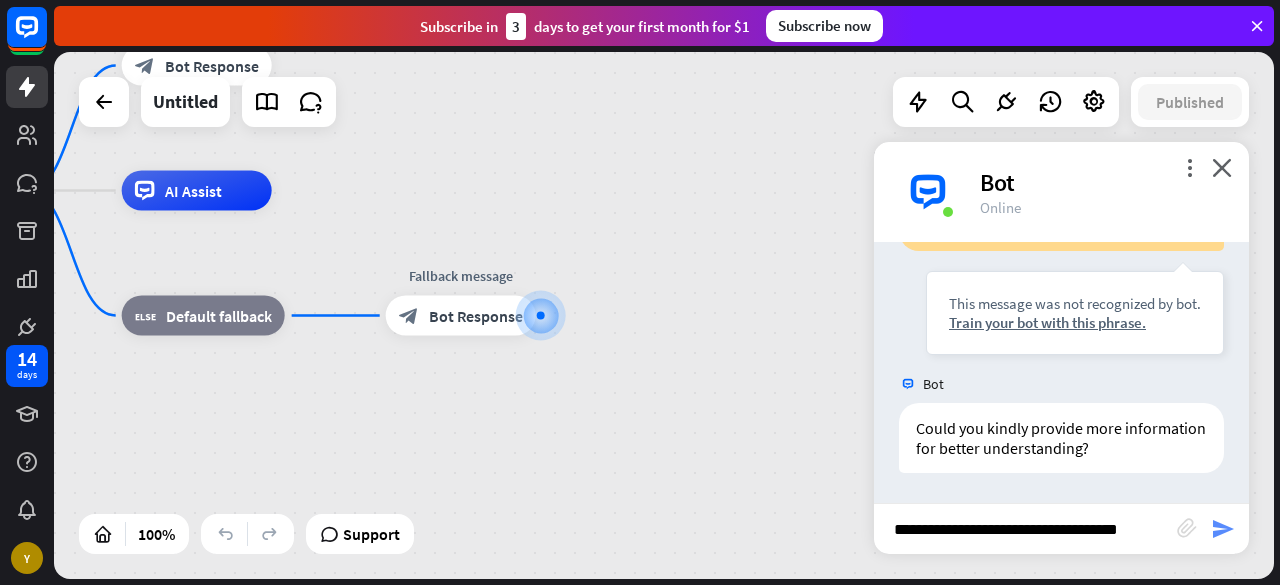 type on "**********" 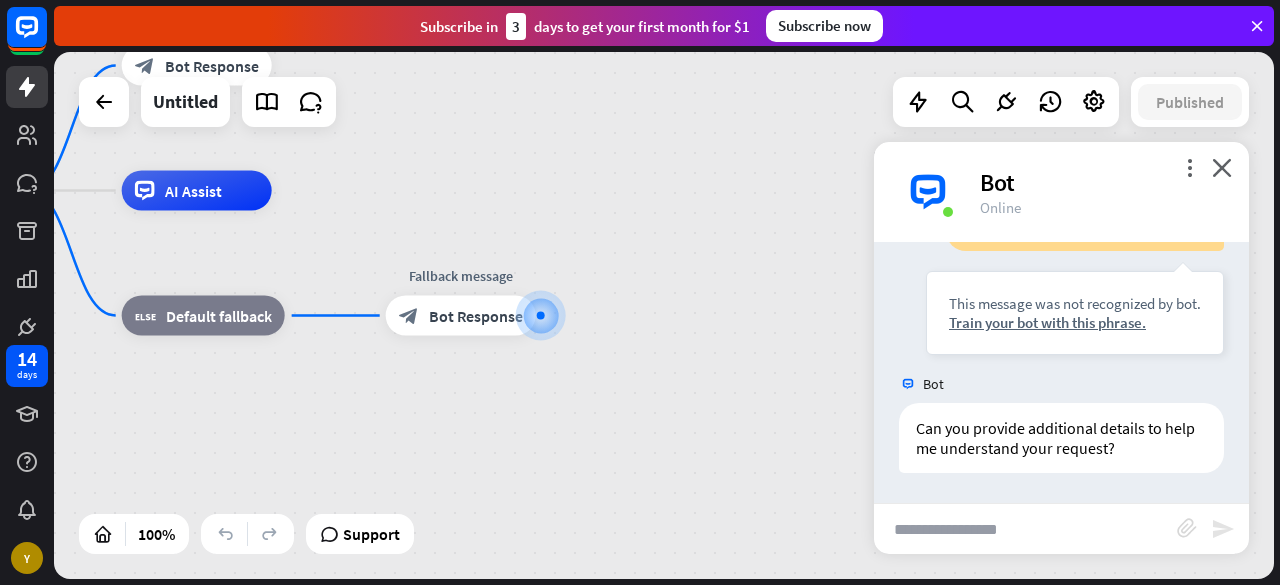 scroll, scrollTop: 1273, scrollLeft: 0, axis: vertical 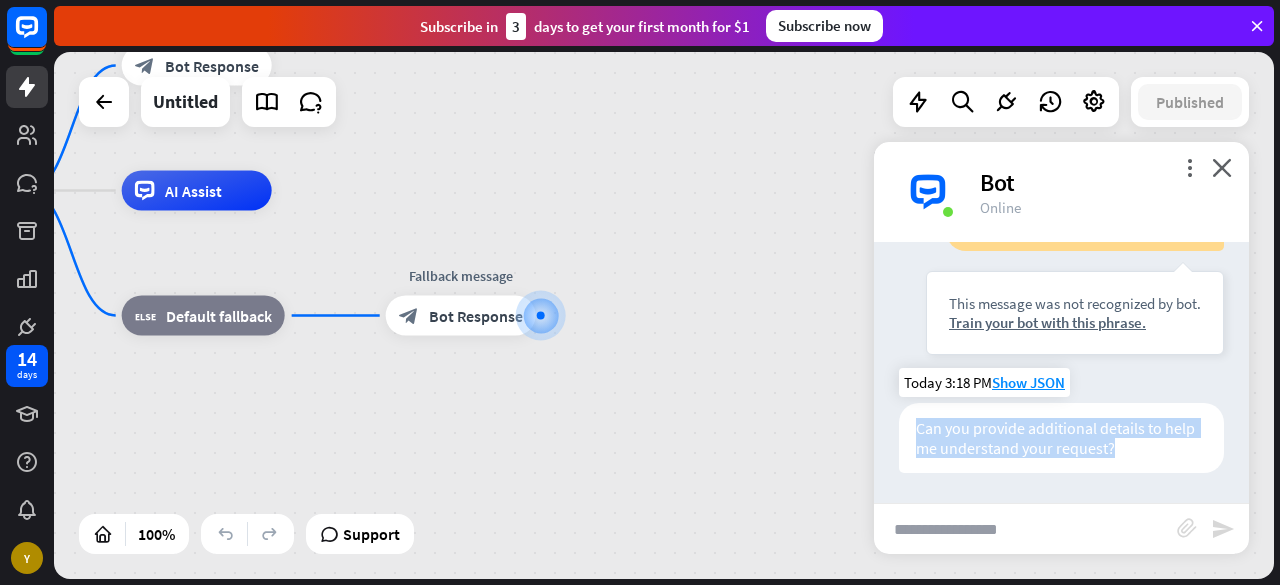 drag, startPoint x: 1154, startPoint y: 458, endPoint x: 913, endPoint y: 431, distance: 242.50774 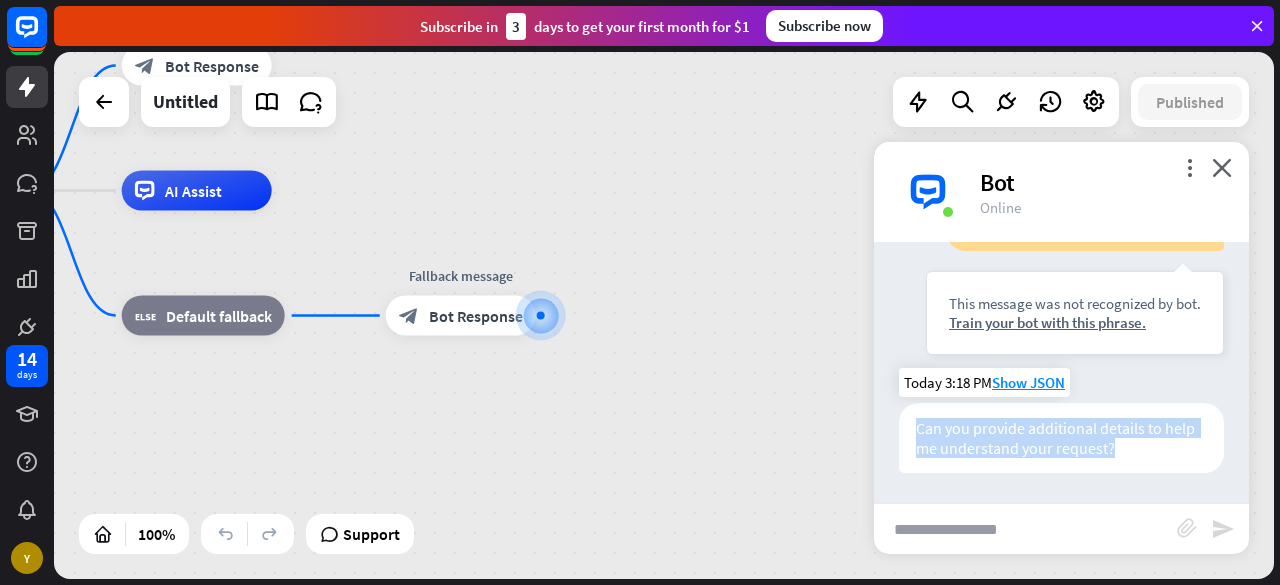 click on "Can you provide additional details to help me understand your request?" at bounding box center (1061, 438) 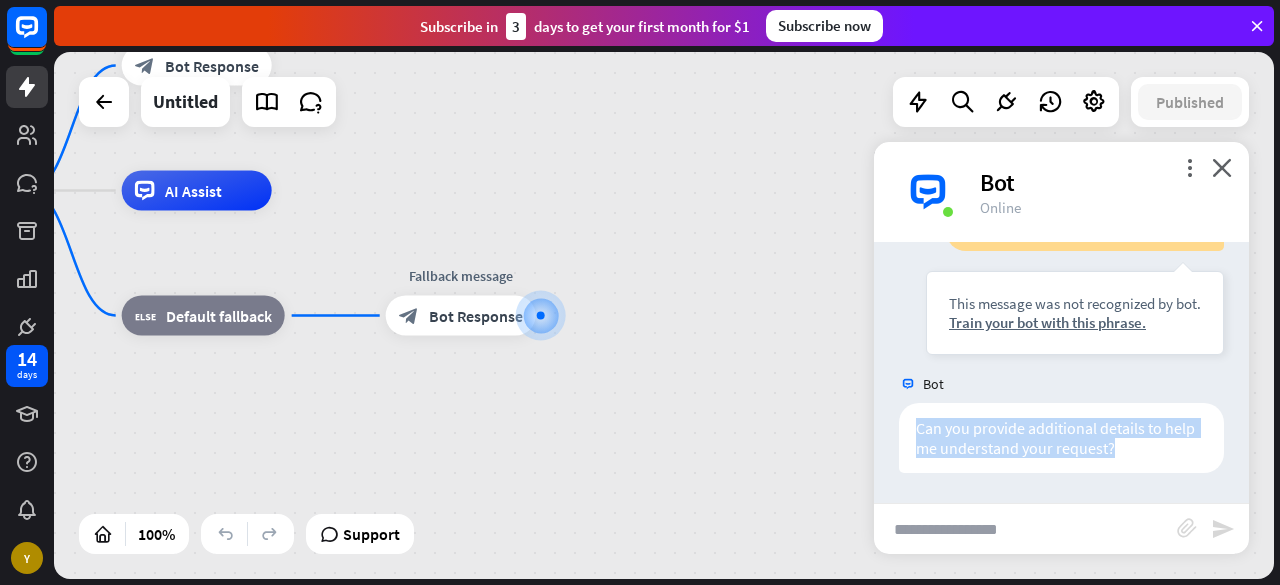 copy on "Can you provide additional details to help me understand your request?" 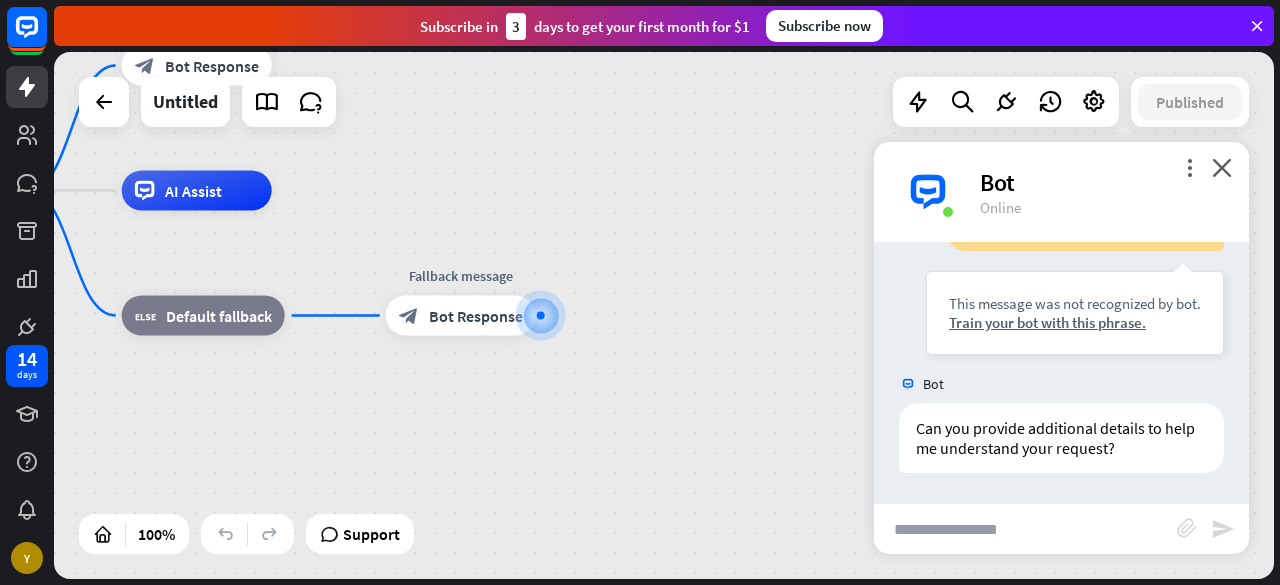 click at bounding box center (1025, 529) 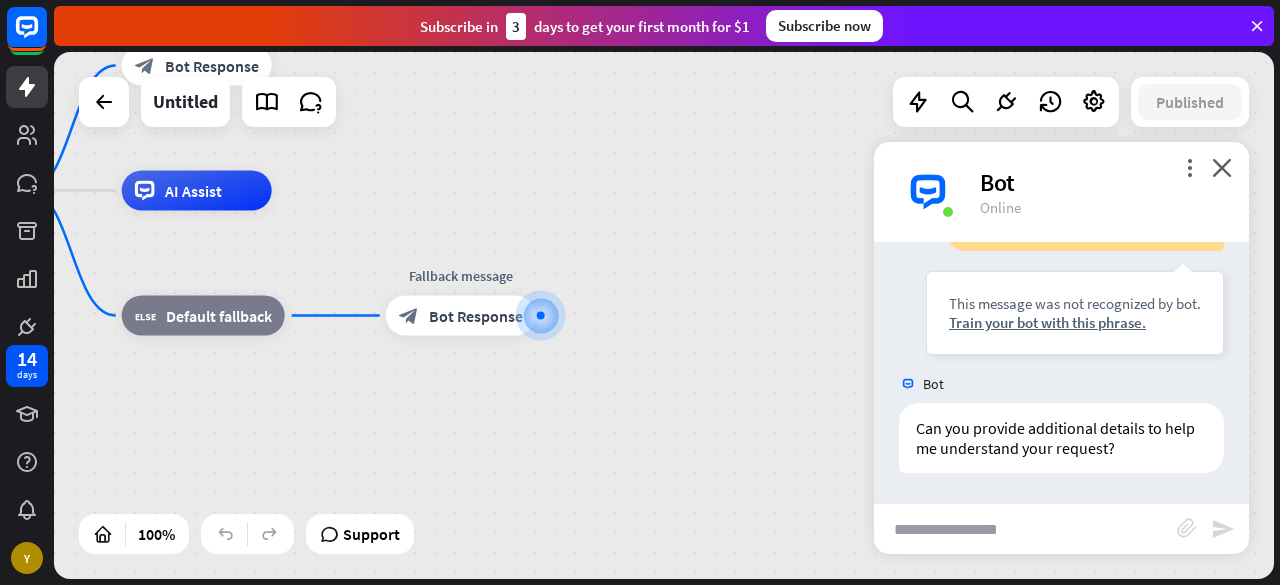 paste on "**********" 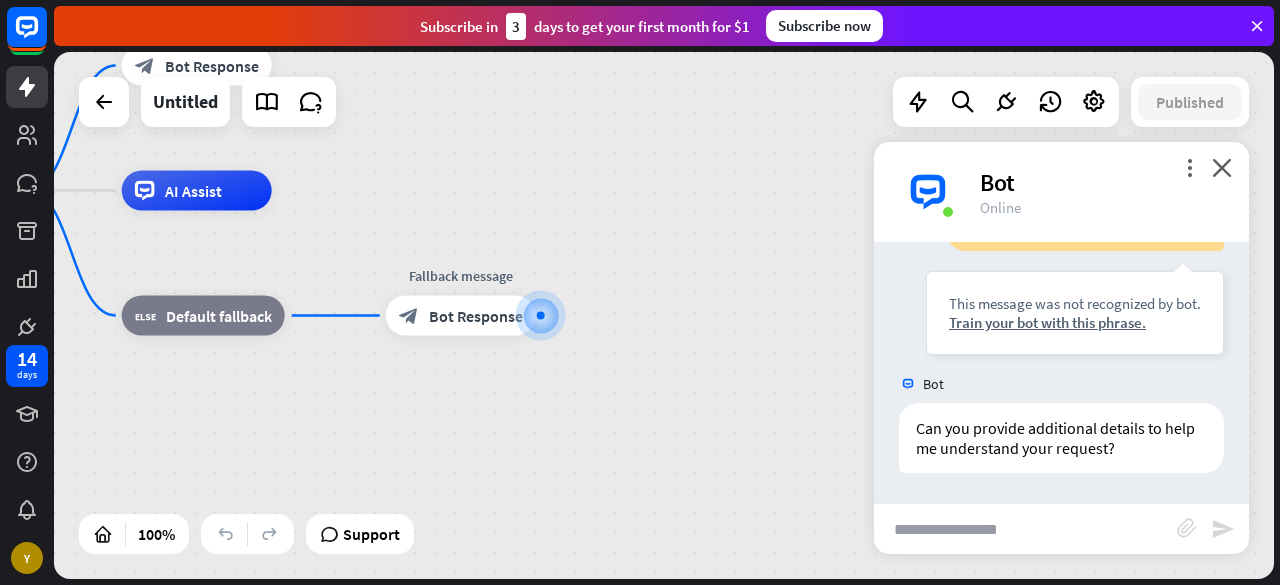 type on "**********" 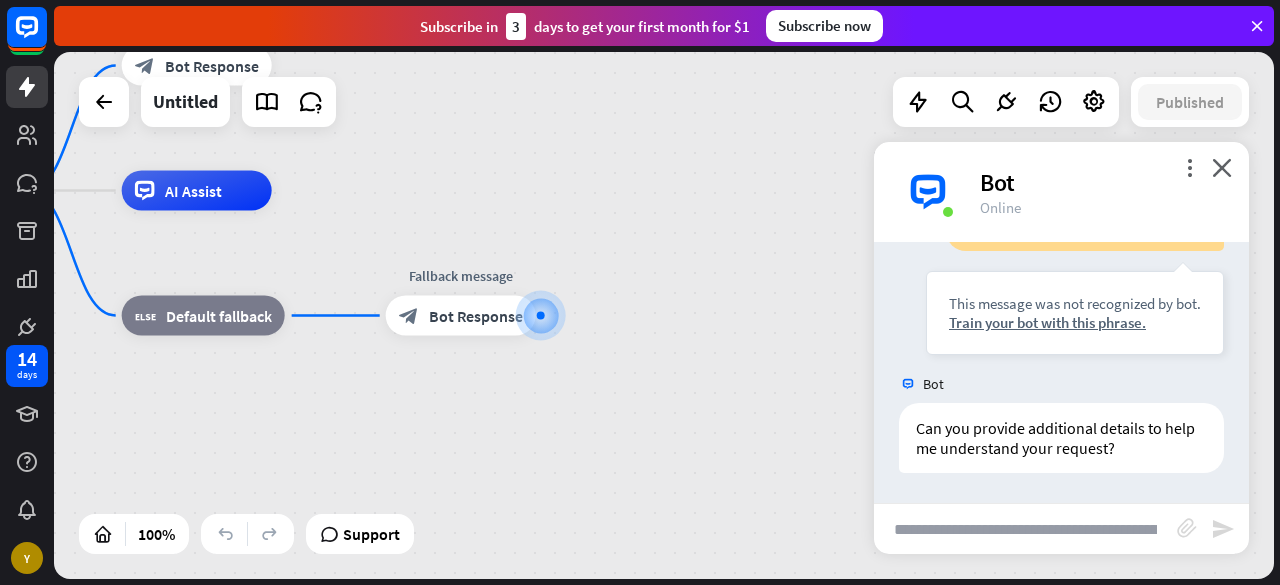 scroll, scrollTop: 0, scrollLeft: 618, axis: horizontal 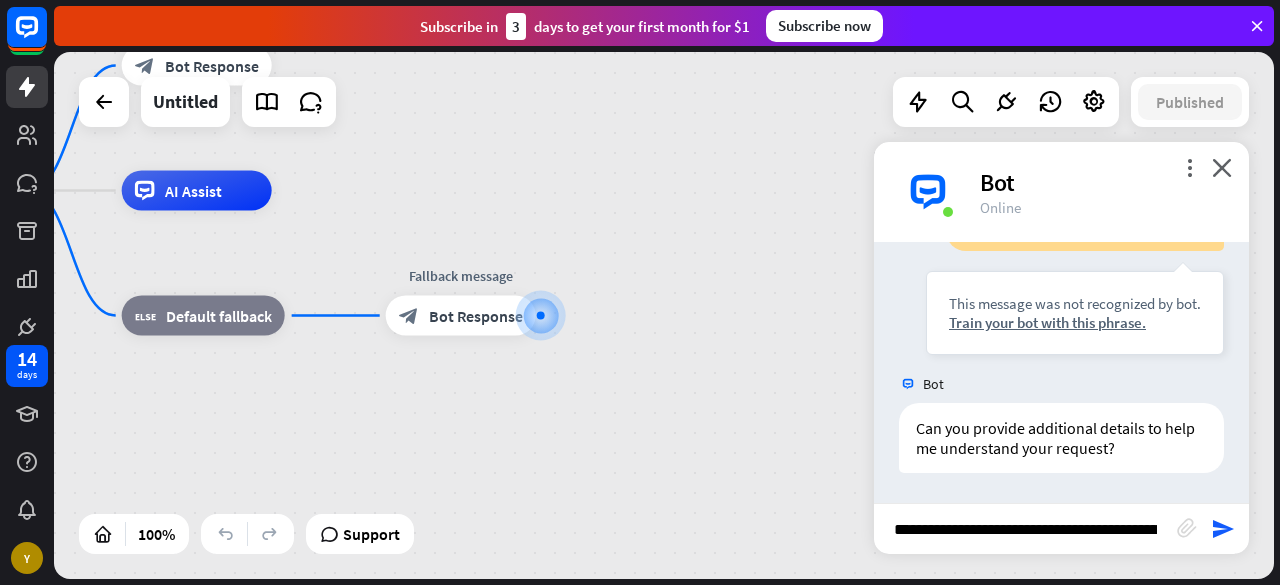 drag, startPoint x: 1168, startPoint y: 533, endPoint x: 680, endPoint y: 538, distance: 488.0256 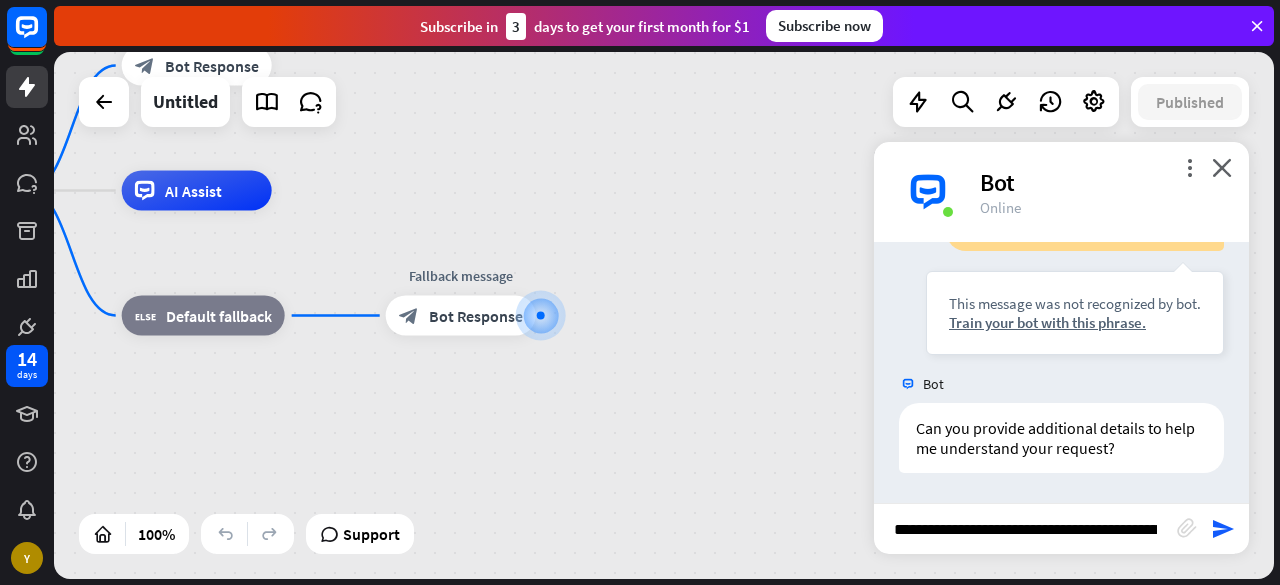 click on "home_2   Start point                 Welcome message   block_bot_response   Bot Response                     AI Assist                   block_fallback   Default fallback                 Fallback message   block_bot_response   Bot Response
Untitled
Published
100%           Support                     close   Interactions   block_user_input   User Input block_bot_response   Bot Response block_fallback   Fallback filter   Filter block_attachment   Attachment input builder_tree   Flow Actions   block_goto   Go to step block_faq   FAQ block_add_to_segment   Add to leads block_add_to_segment   Add to segment block_delete_from_segment   Delete from segment webhooks   Webhook block_set_attribute   Set attribute block_ab_testing   A/B Test block_question   Question block_close_chat   Close chat block_backtracking   Backtracking LiveChat actions   block_livechat   Transfer chat block_livechat" at bounding box center (664, 315) 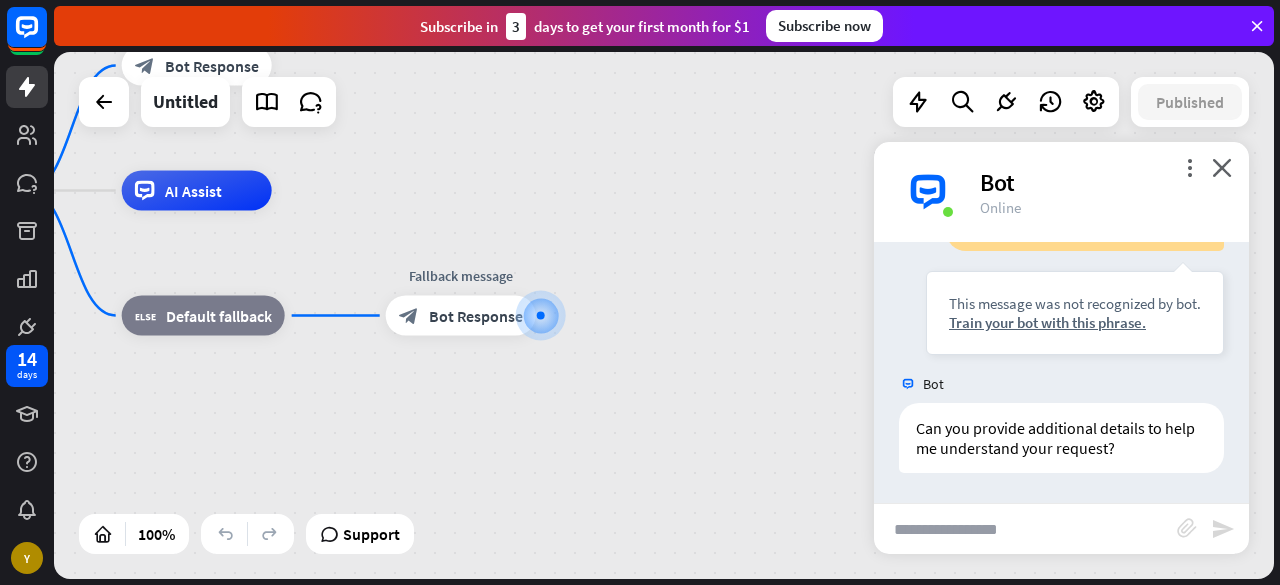 click at bounding box center [1025, 529] 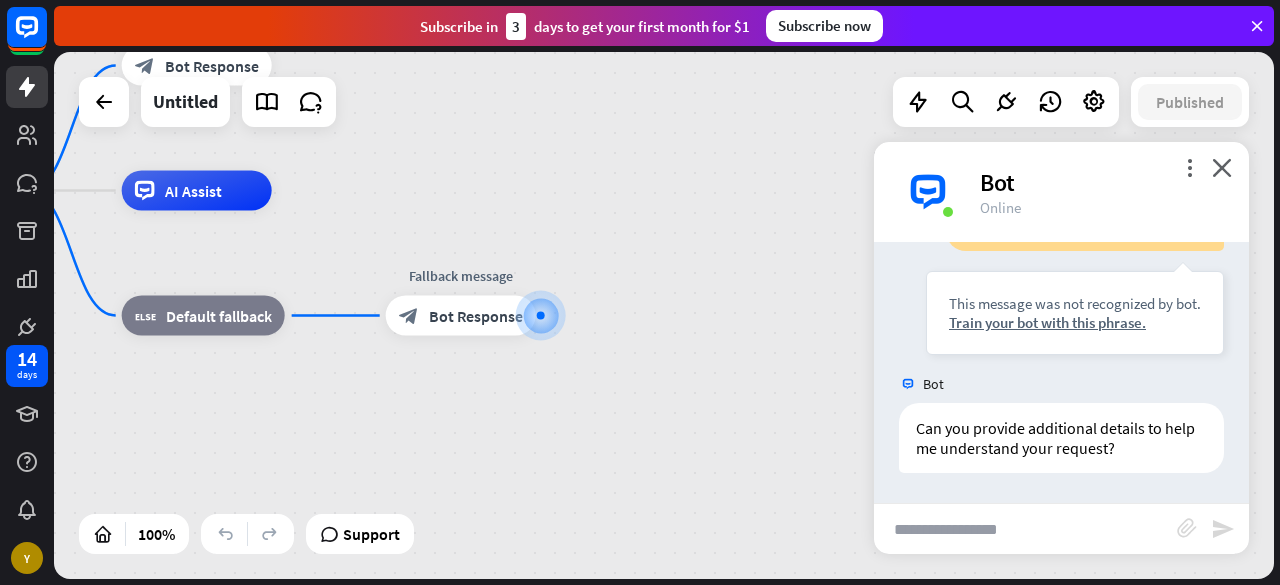 paste on "**********" 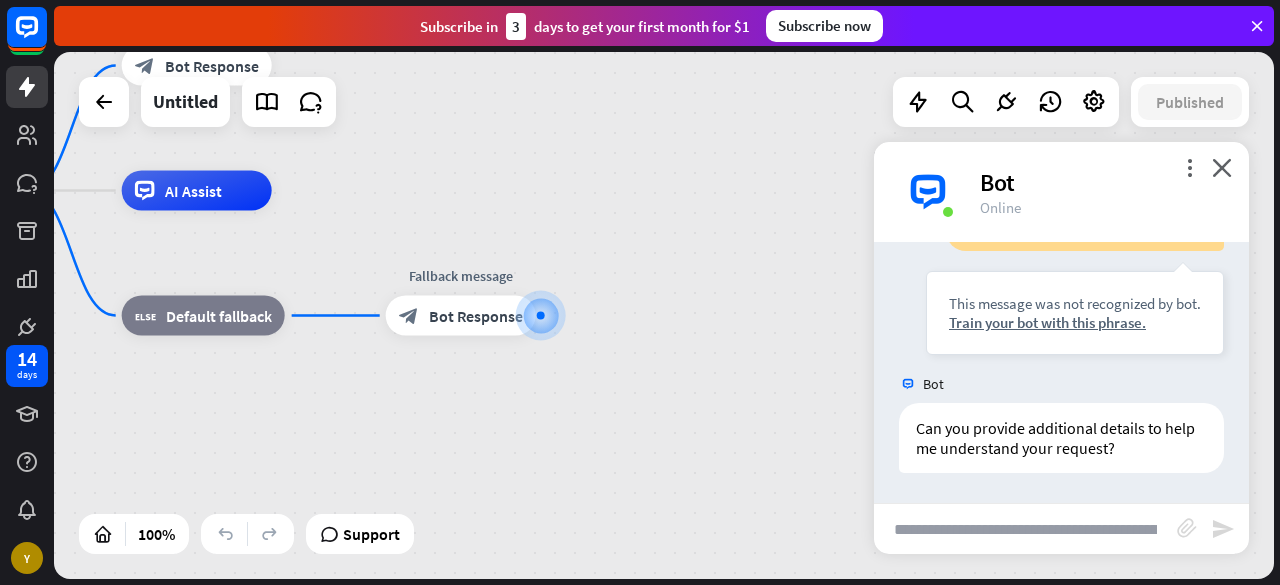 scroll, scrollTop: 0, scrollLeft: 519, axis: horizontal 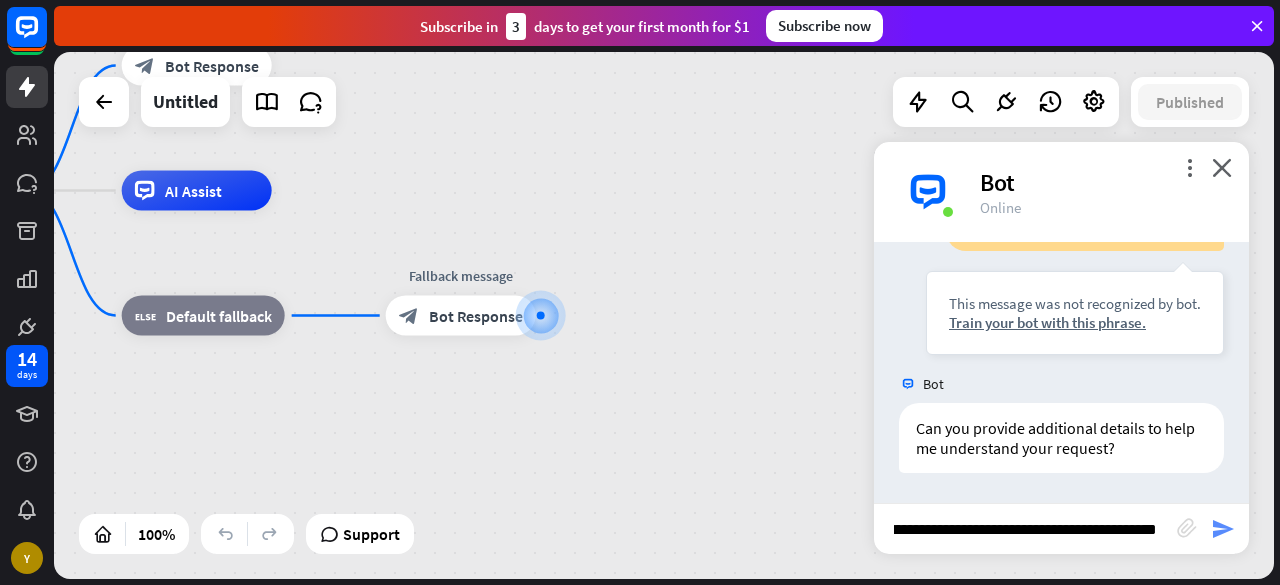 click on "send" at bounding box center (1223, 529) 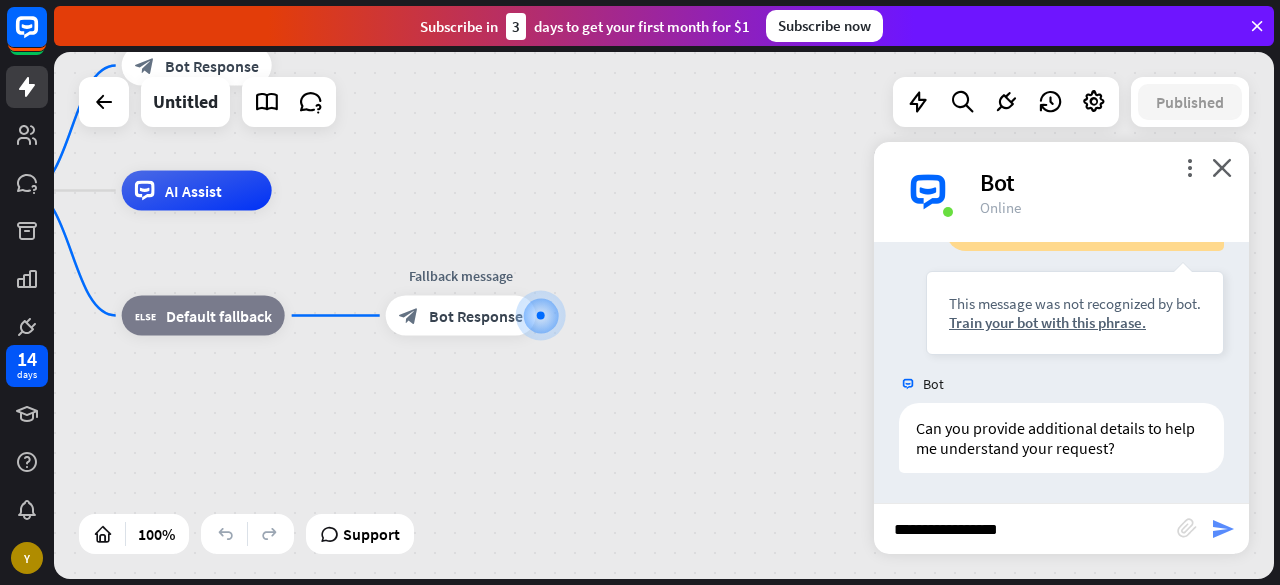 scroll, scrollTop: 0, scrollLeft: 0, axis: both 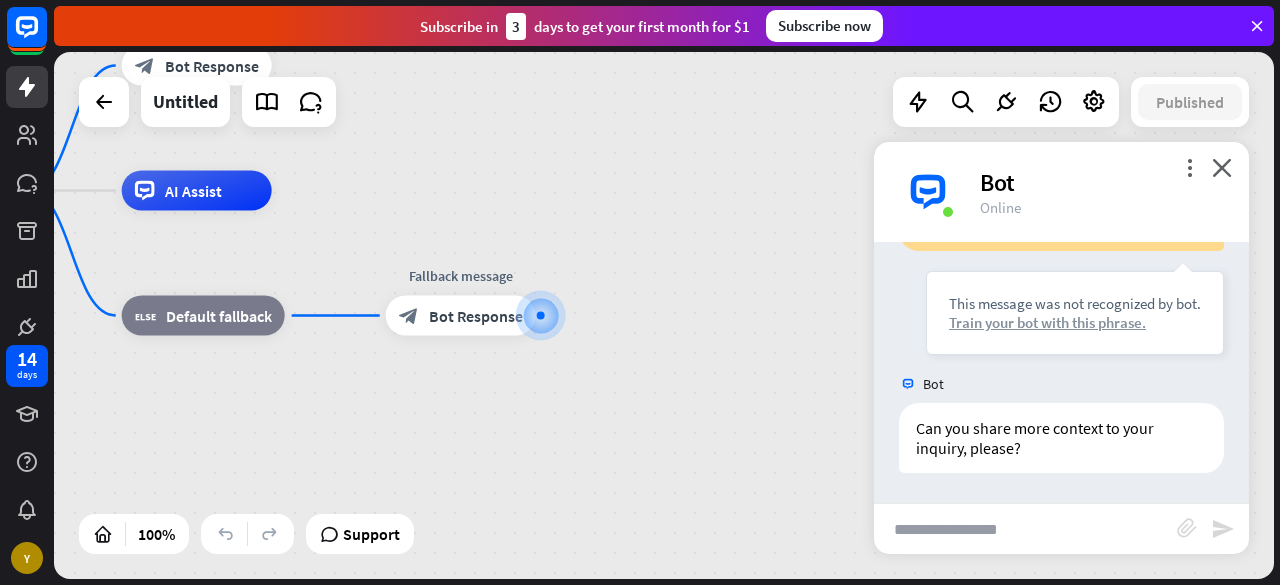 click on "Train your bot with this phrase." at bounding box center [1075, 322] 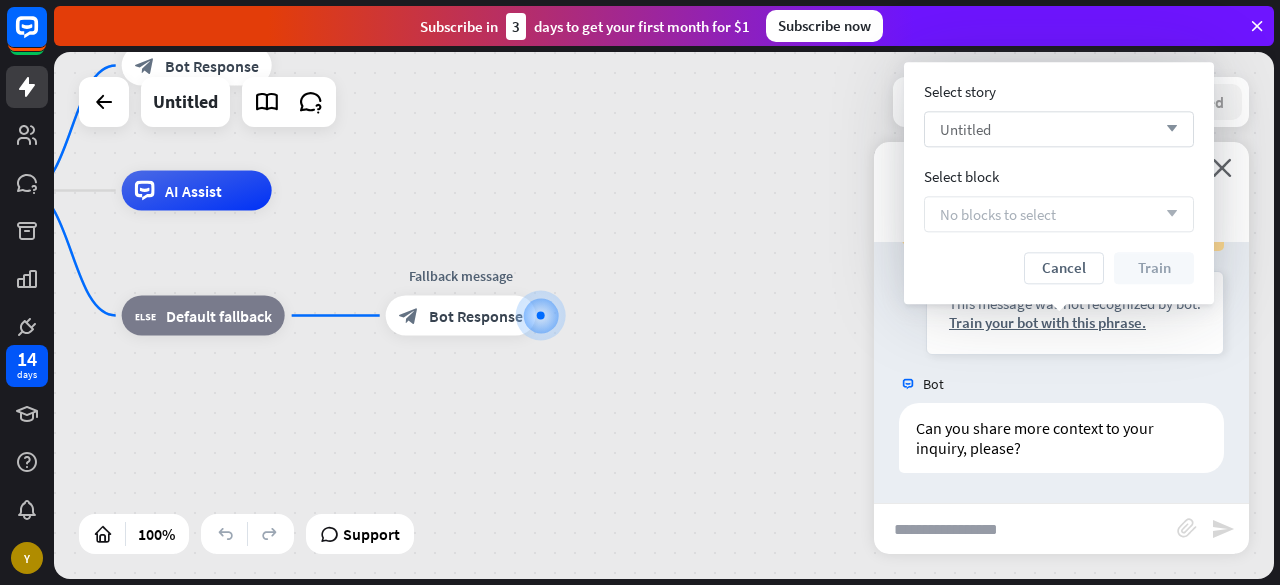 click on "arrow_down" at bounding box center [1167, 129] 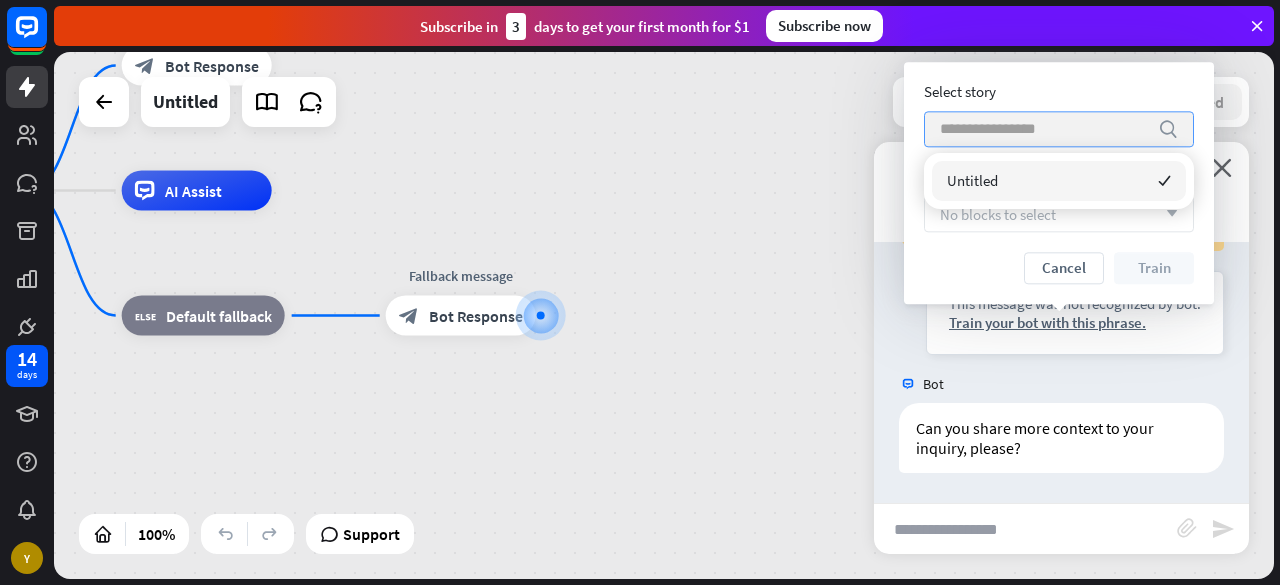 click on "search" at bounding box center (1168, 129) 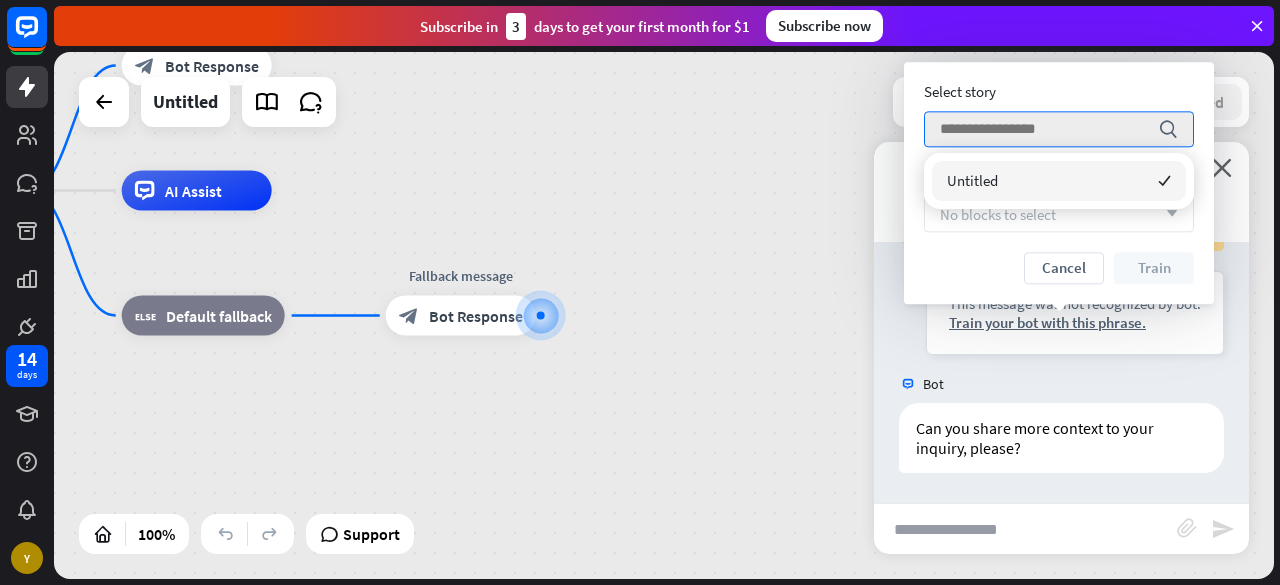 click on "home_2   Start point                 Welcome message   block_bot_response   Bot Response                     AI Assist                   block_fallback   Default fallback                 Fallback message   block_bot_response   Bot Response" at bounding box center (664, 315) 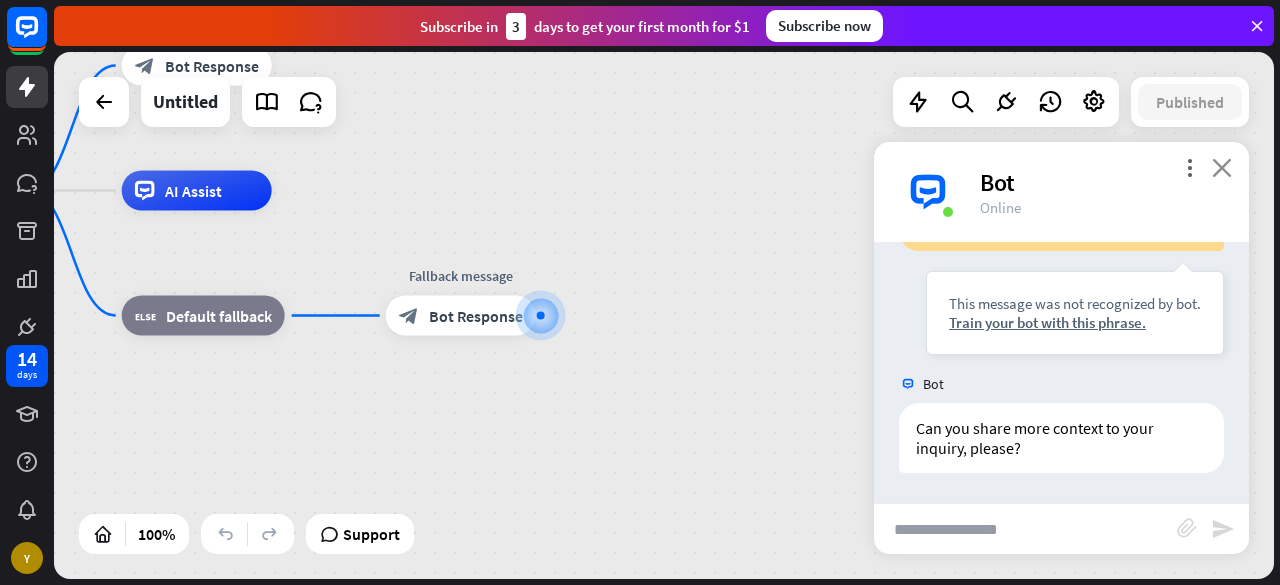 click on "close" at bounding box center [1222, 167] 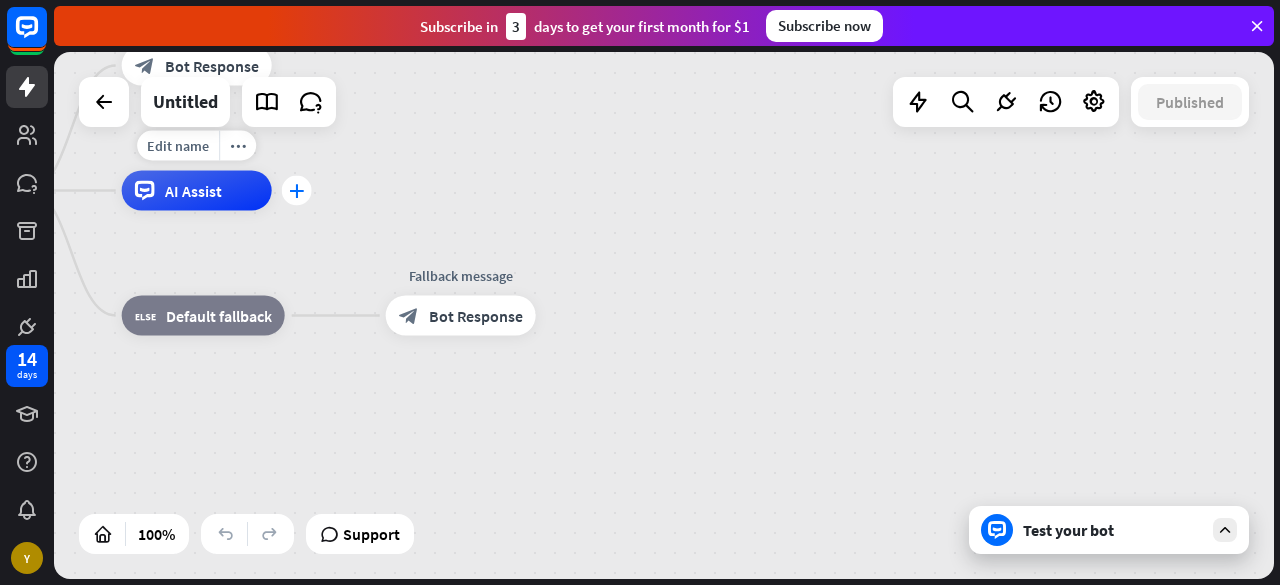 click on "plus" at bounding box center [296, 191] 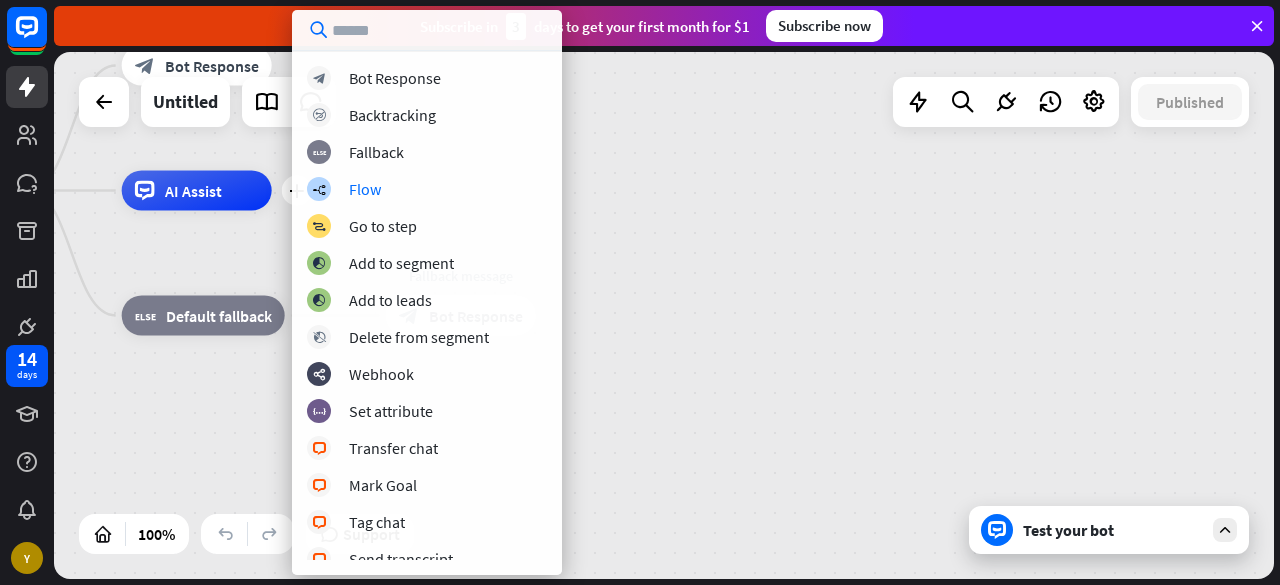 click on "home_2   Start point                 Welcome message   block_bot_response   Bot Response               plus       AI Assist                   block_fallback   Default fallback                 Fallback message   block_bot_response   Bot Response" at bounding box center (482, 454) 